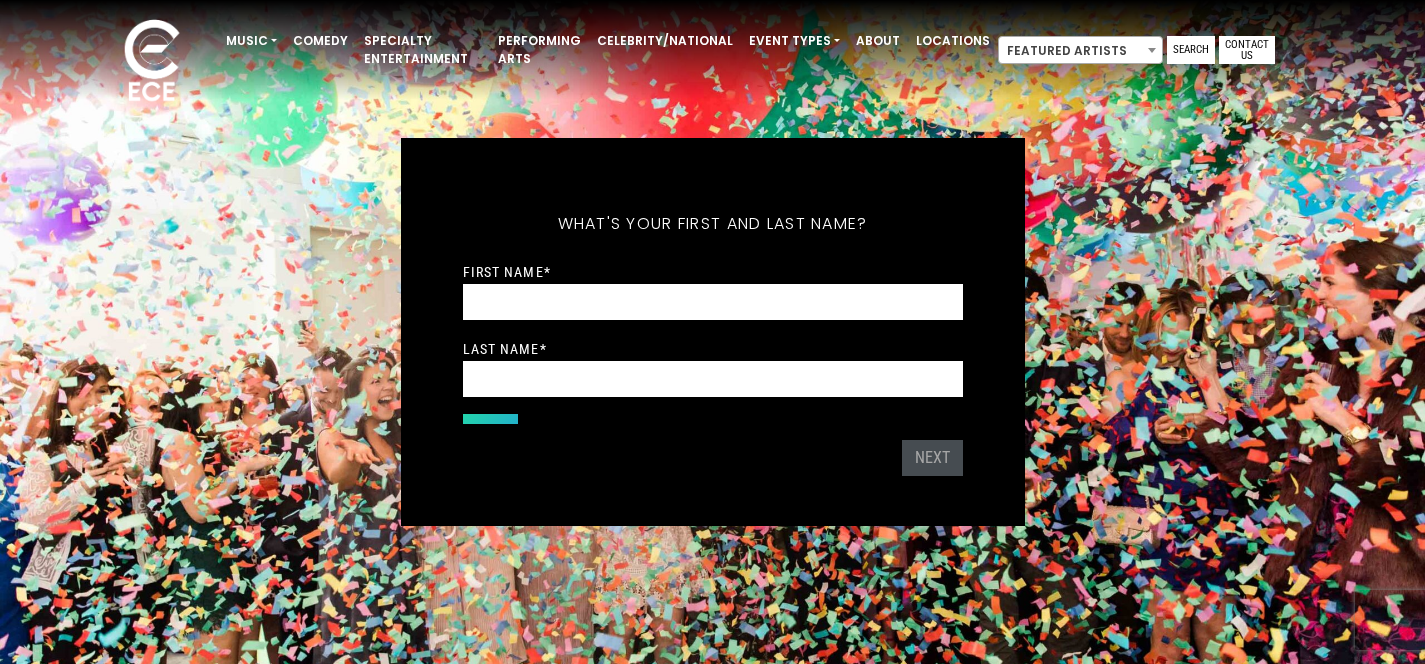 scroll, scrollTop: 0, scrollLeft: 0, axis: both 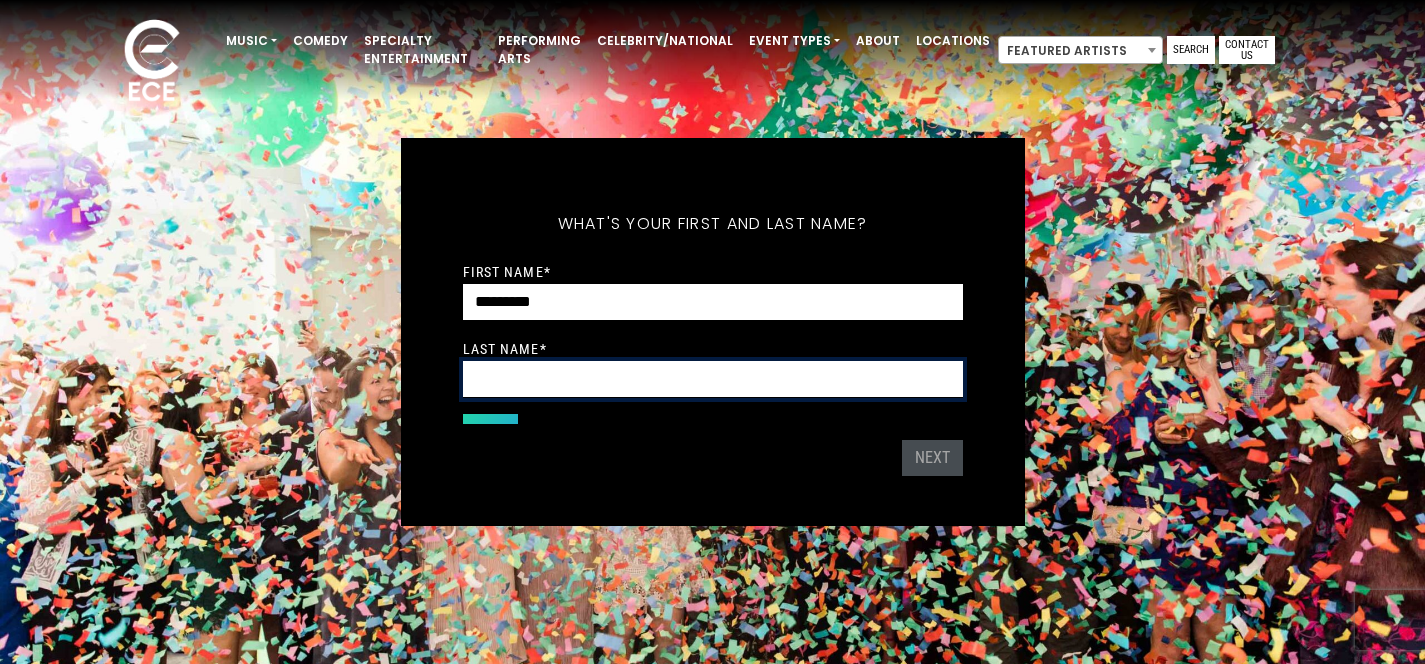 type on "********" 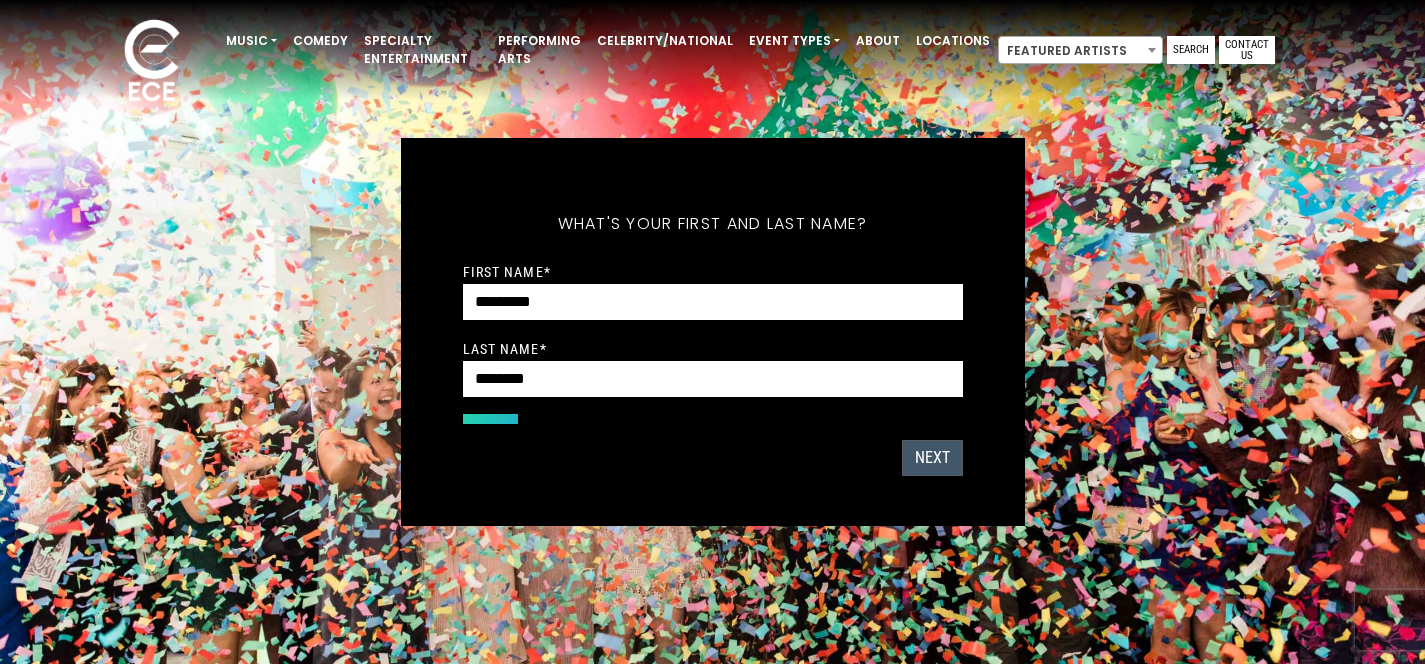 click on "Next" at bounding box center (932, 458) 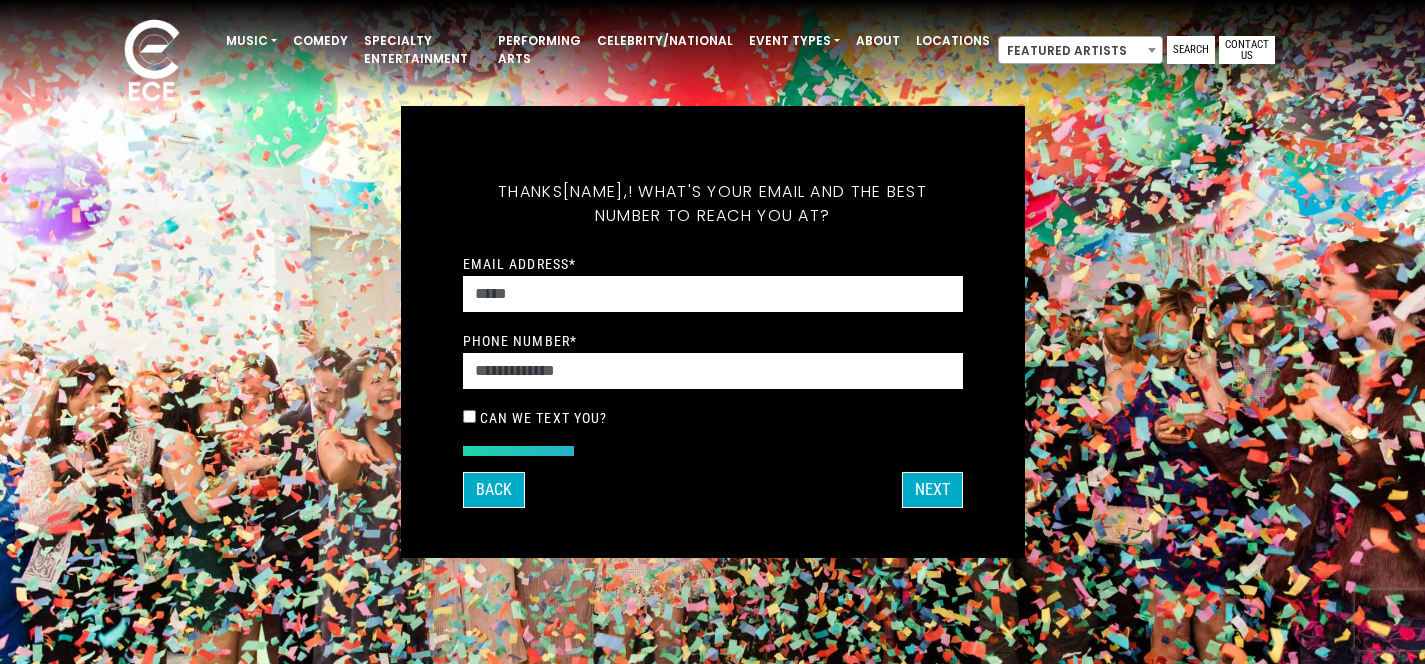 click on "Email Address *" at bounding box center [520, 264] 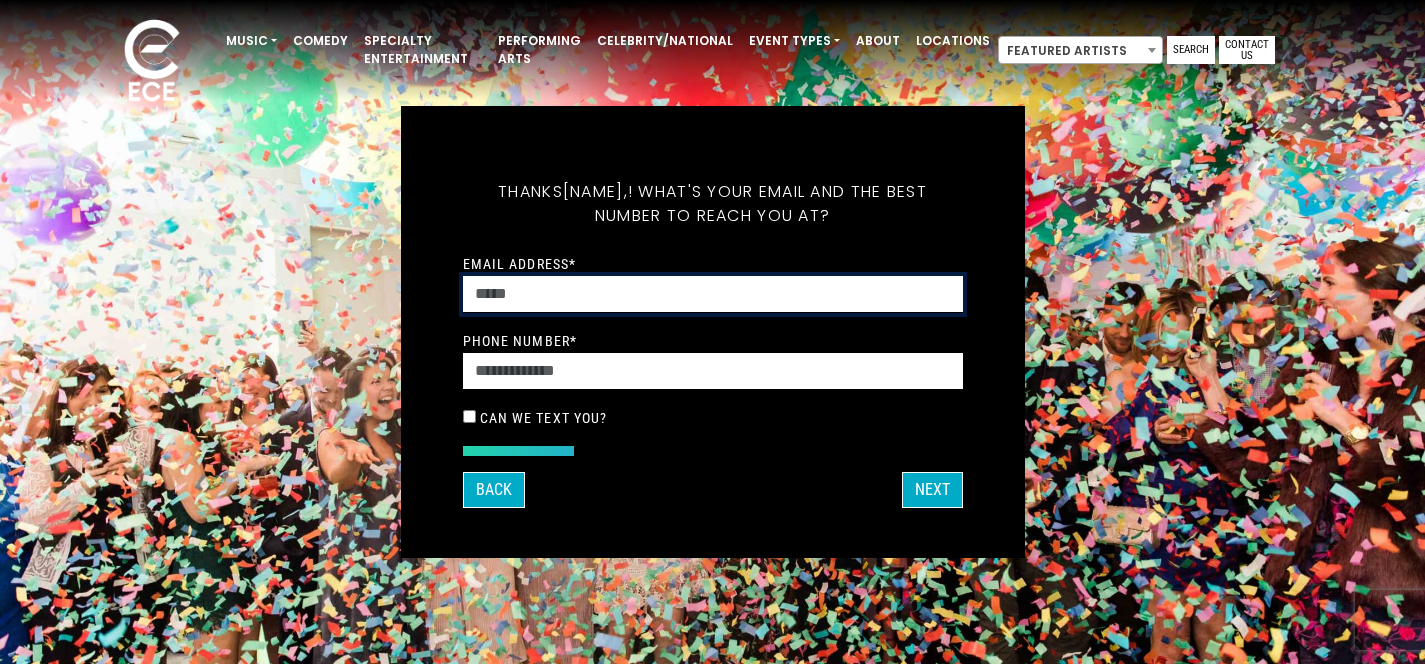 click on "Email Address *" at bounding box center [713, 294] 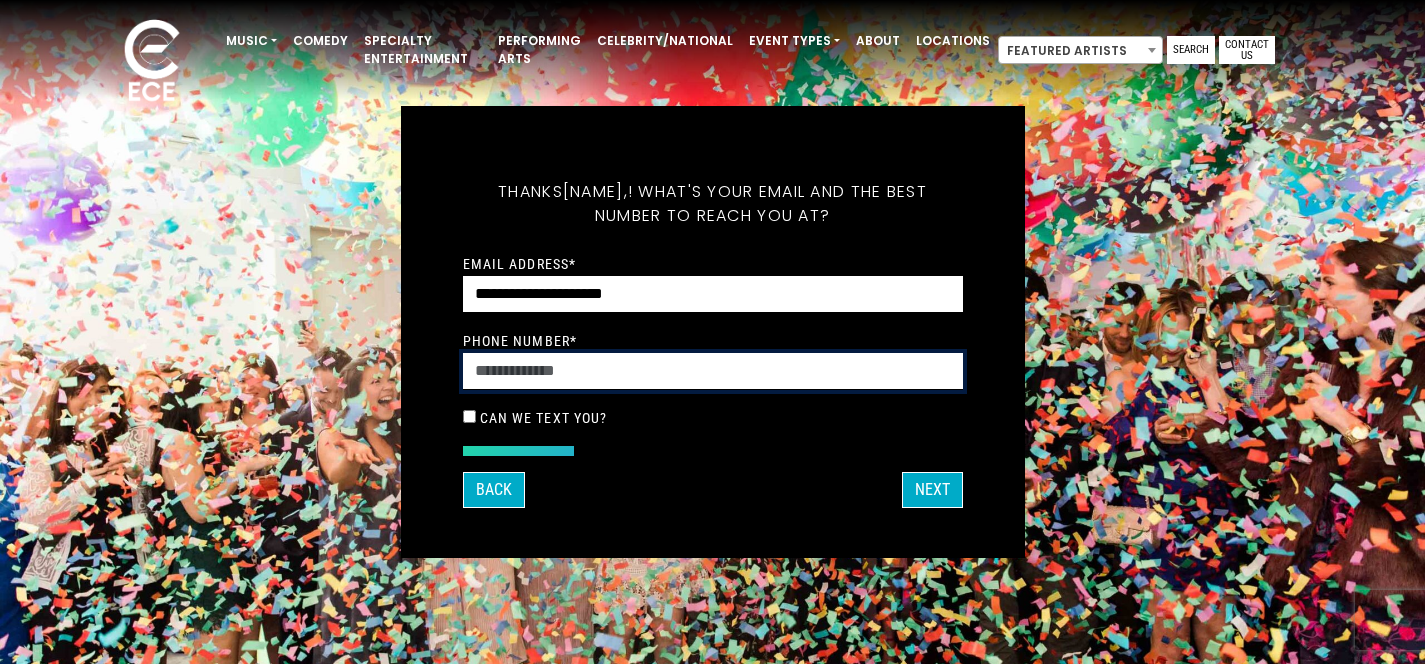 type on "**********" 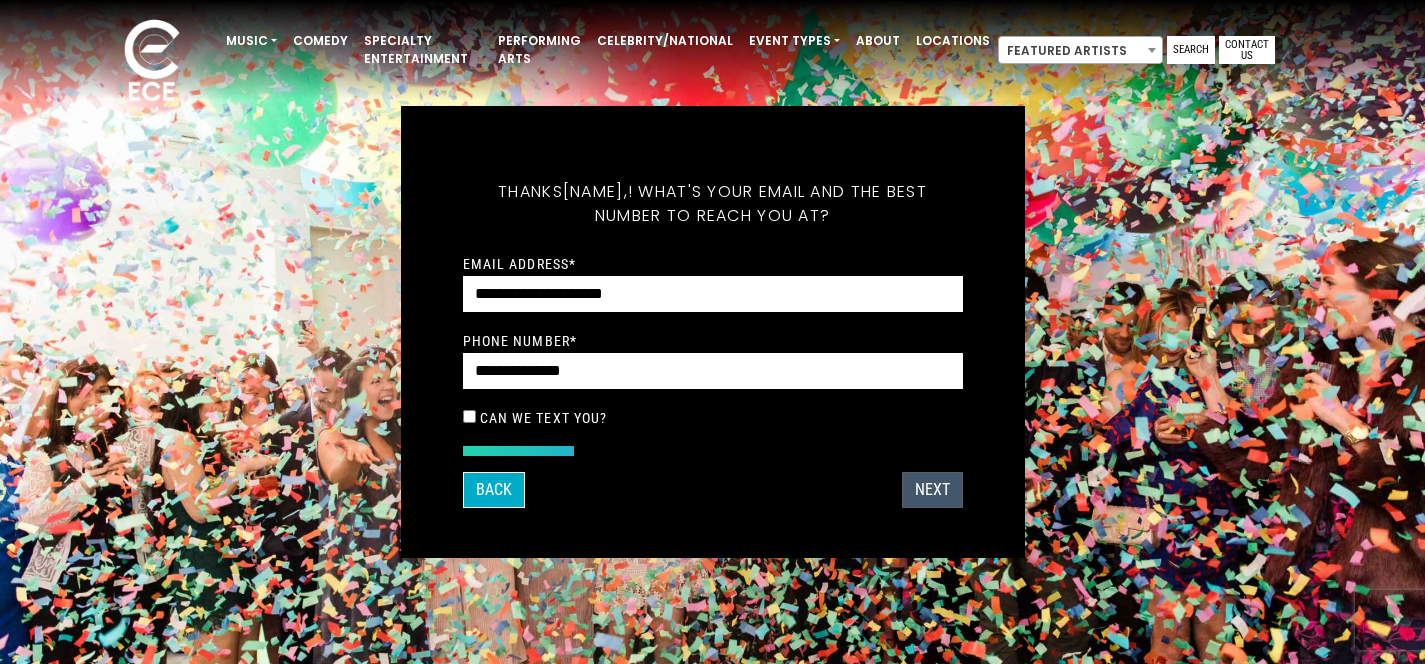 click on "Next" at bounding box center [932, 490] 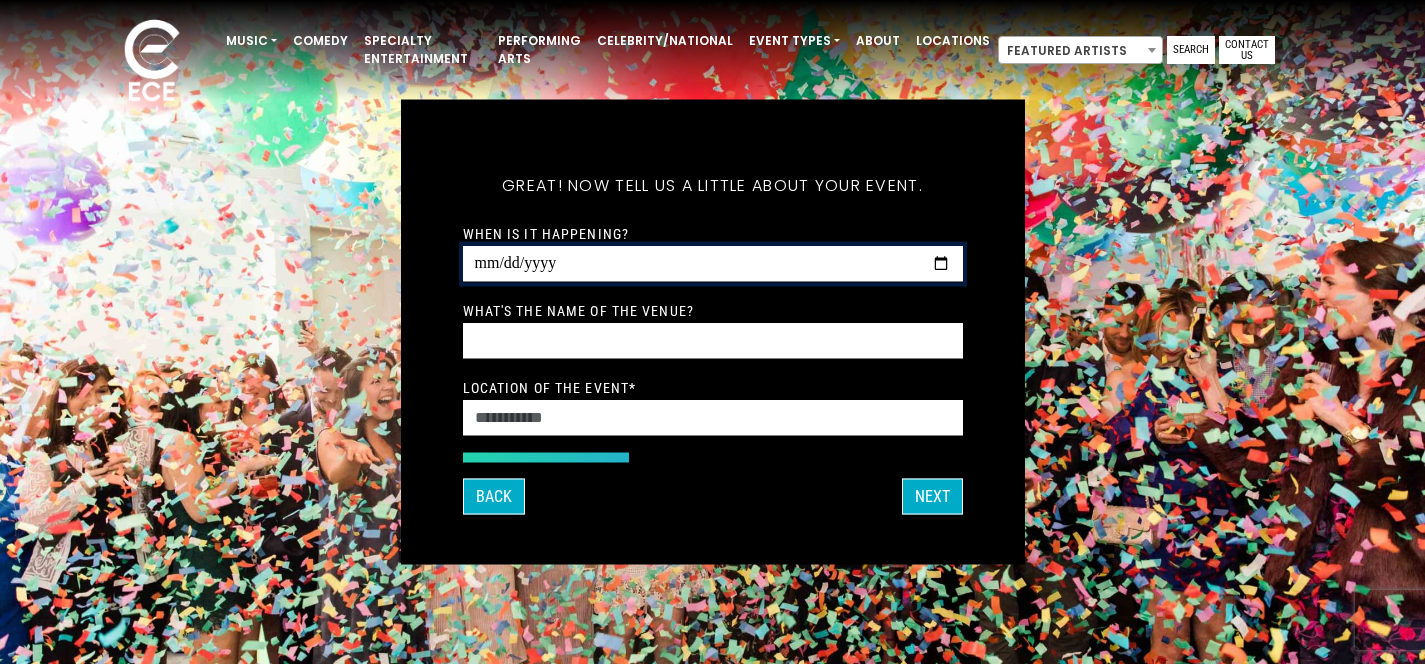 click on "When is it happening?" at bounding box center (713, 264) 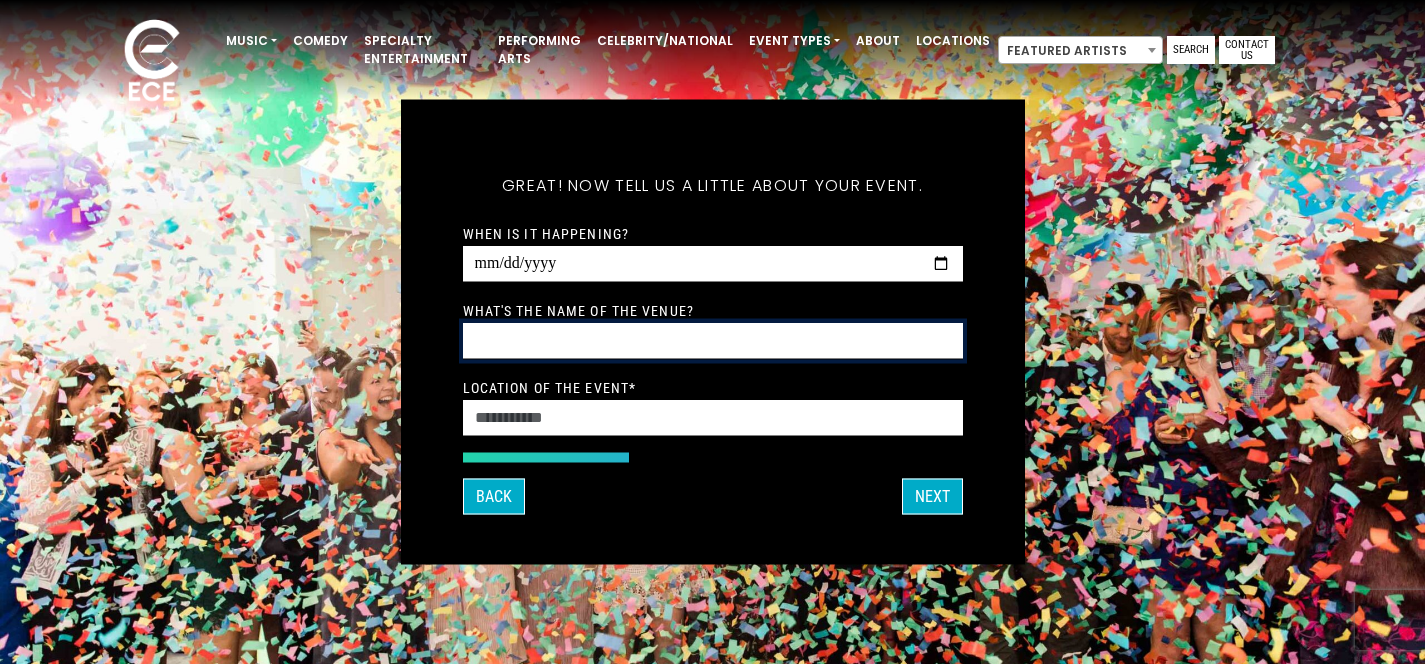 click on "What's the name of the venue?" at bounding box center [713, 341] 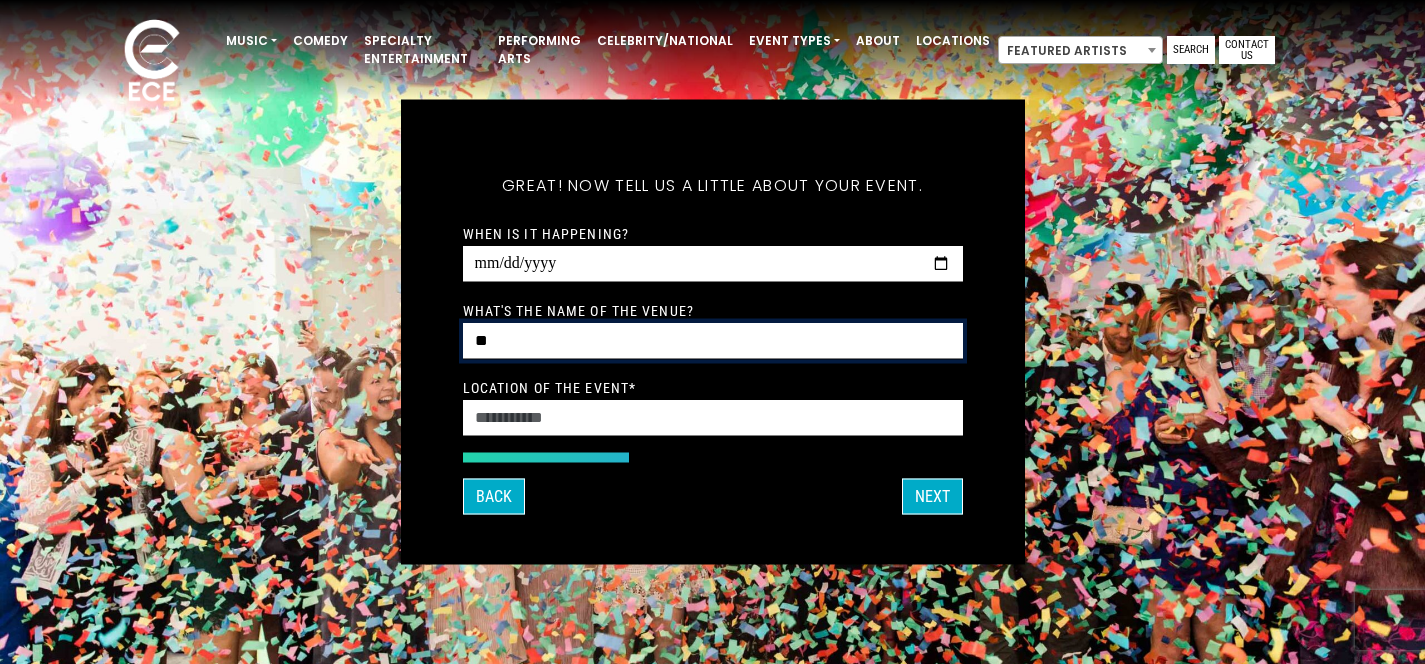 type on "*" 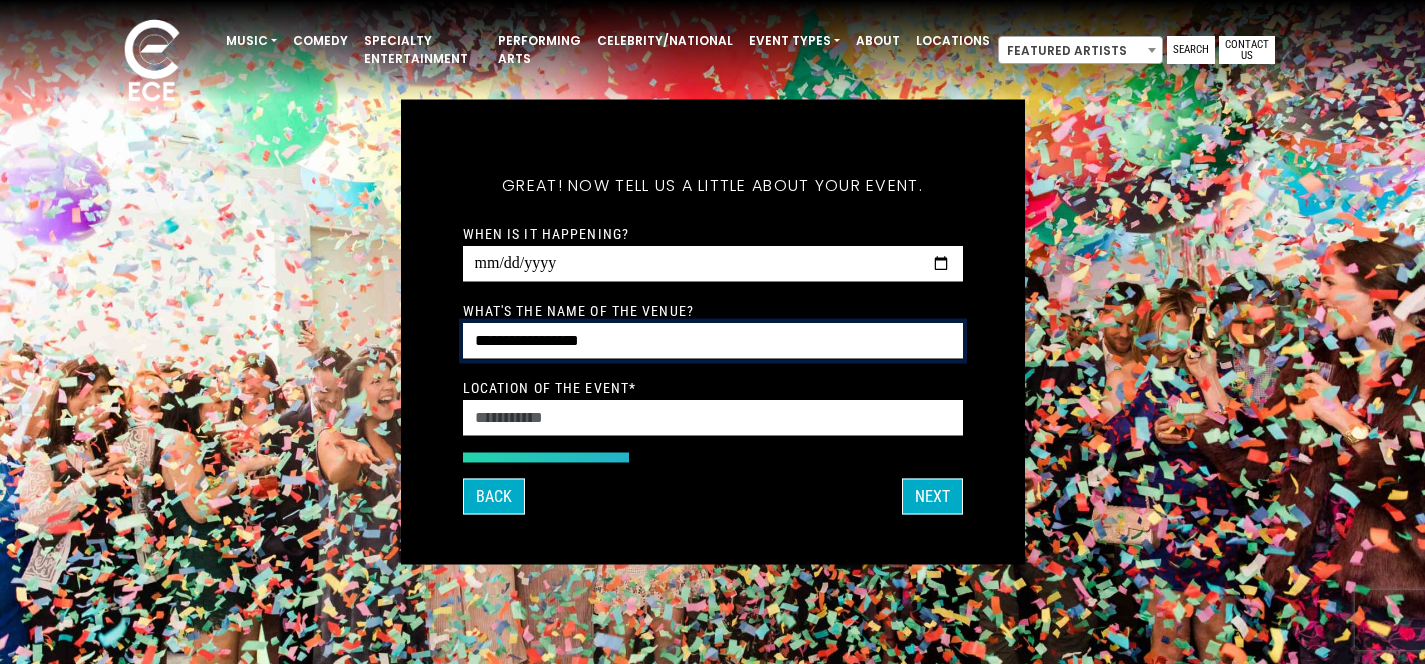 type on "**********" 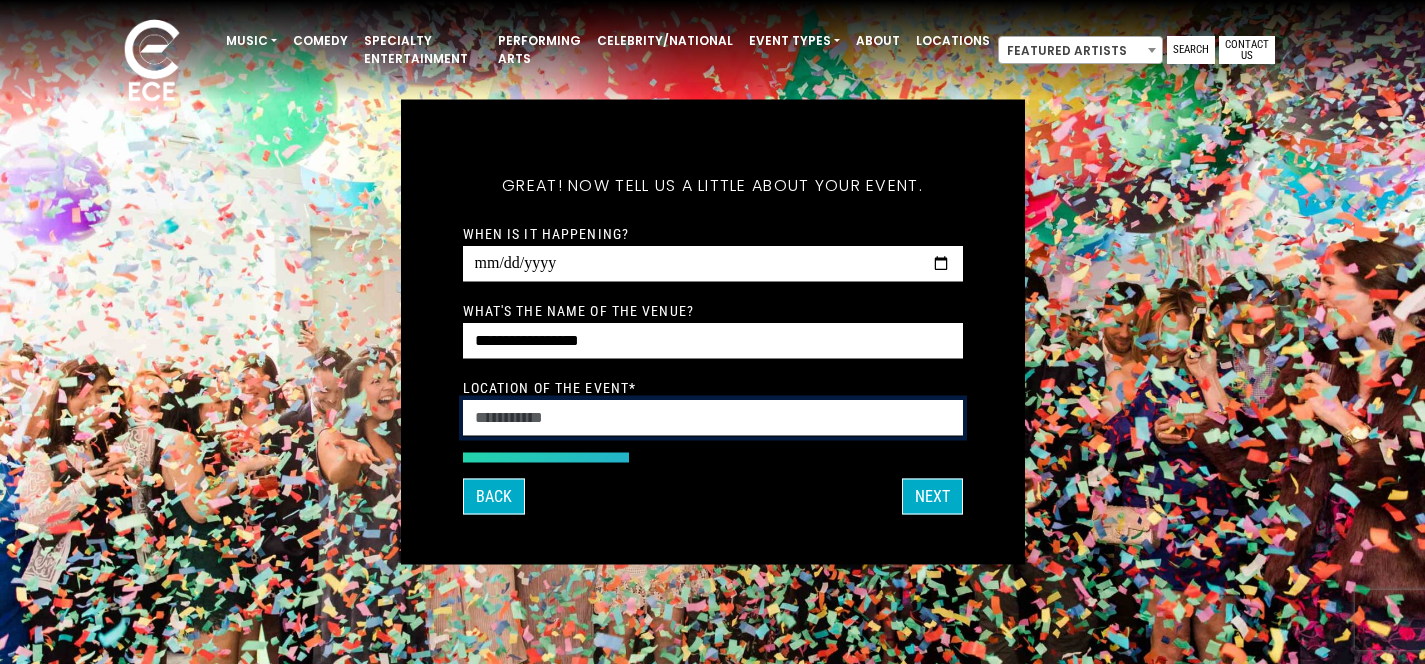 click on "Location of the event *" at bounding box center [713, 418] 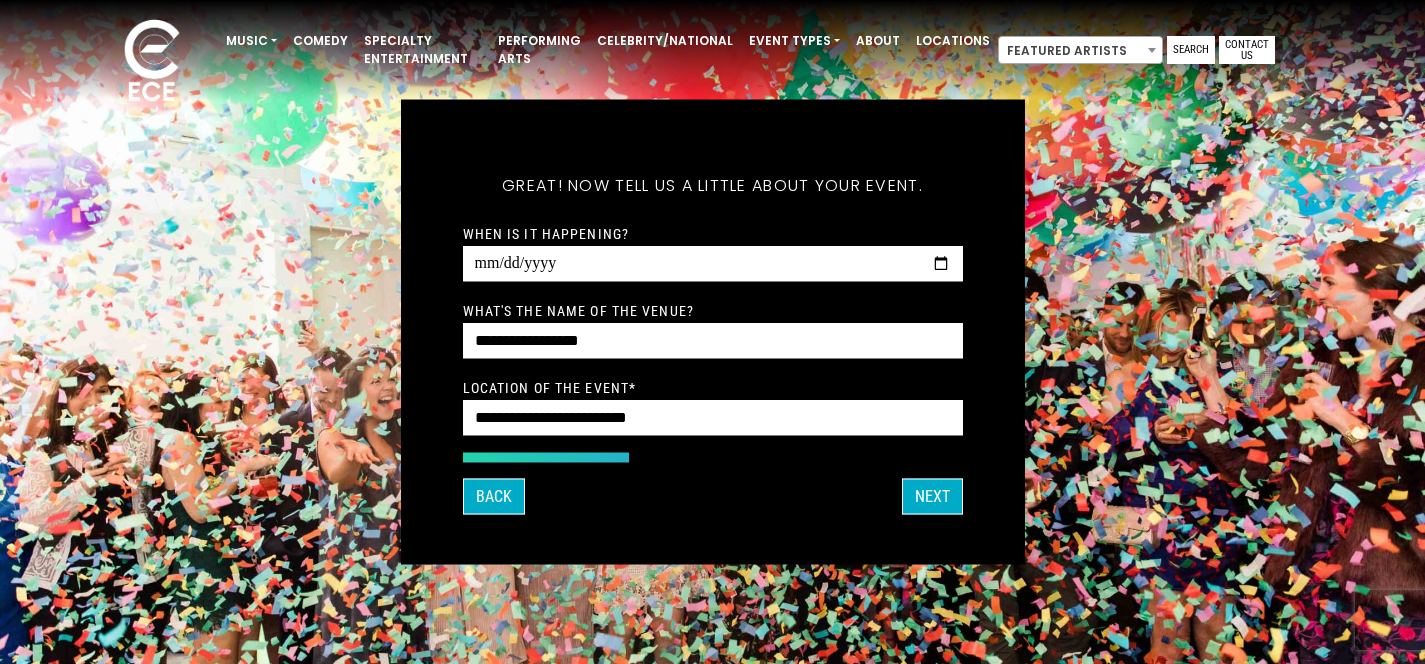 type on "**********" 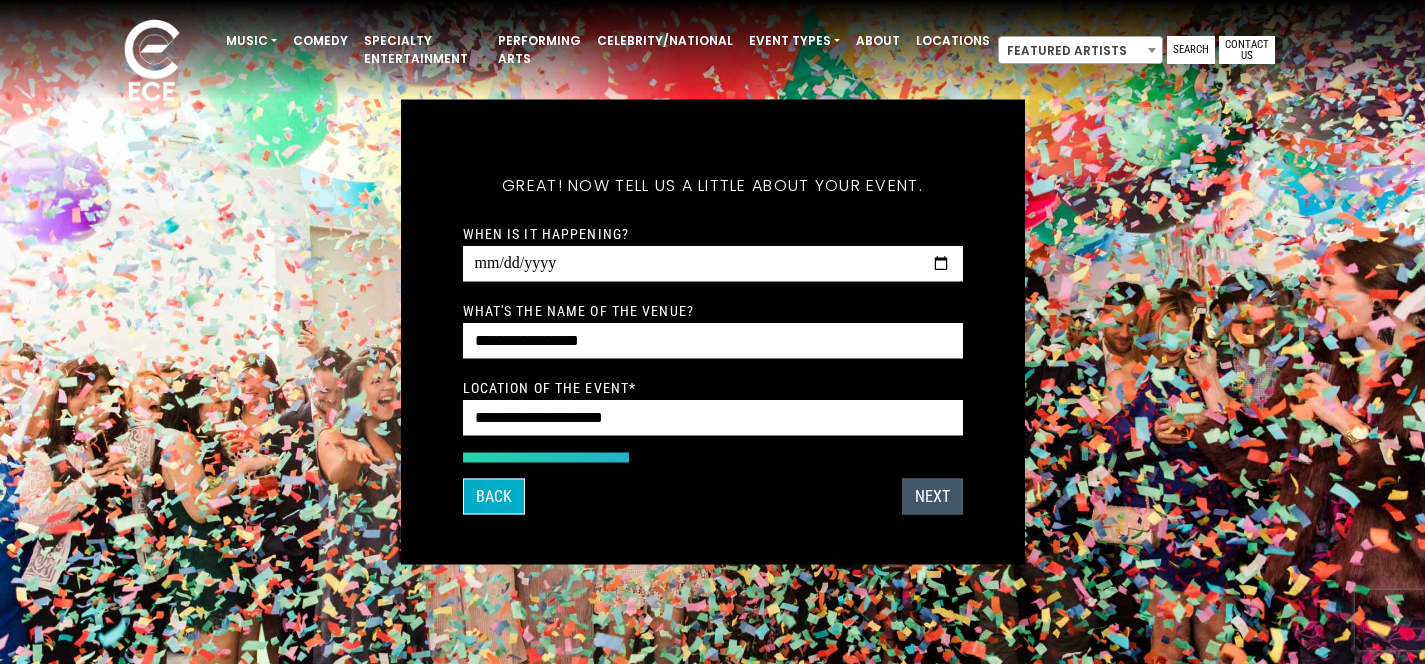 click on "Next" at bounding box center [932, 497] 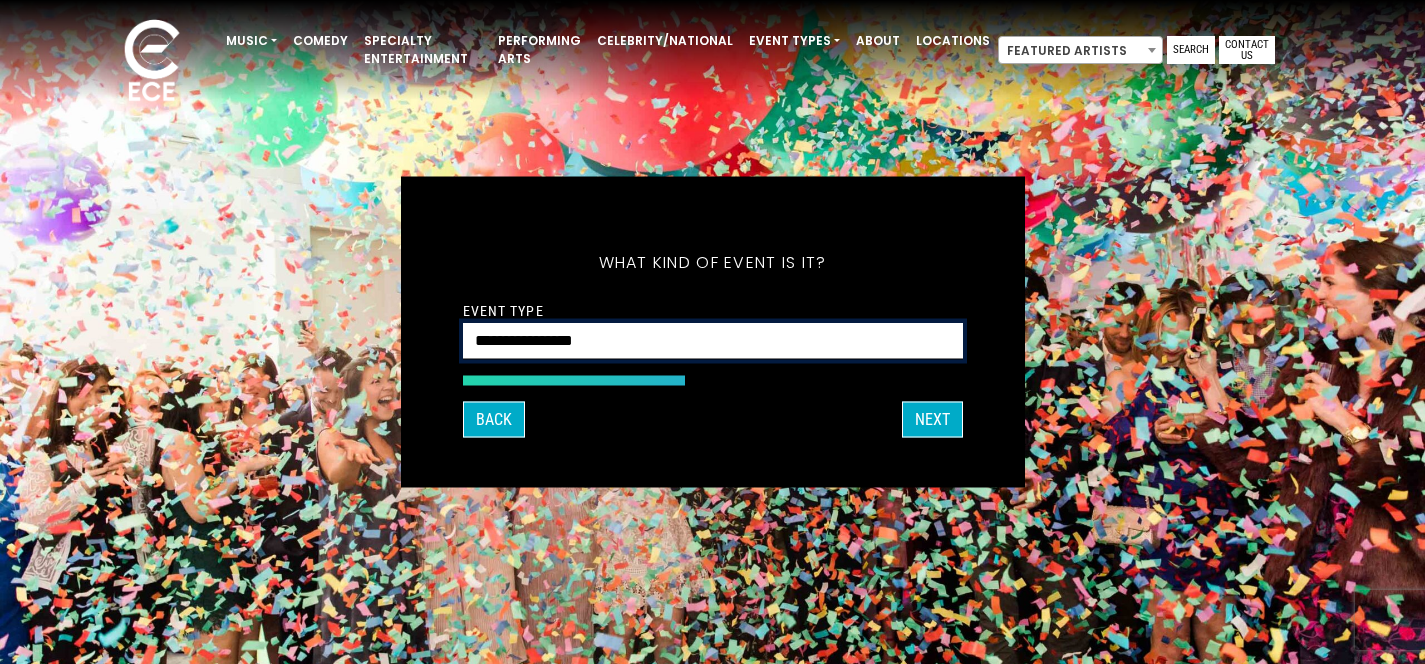 click on "**********" at bounding box center [713, 341] 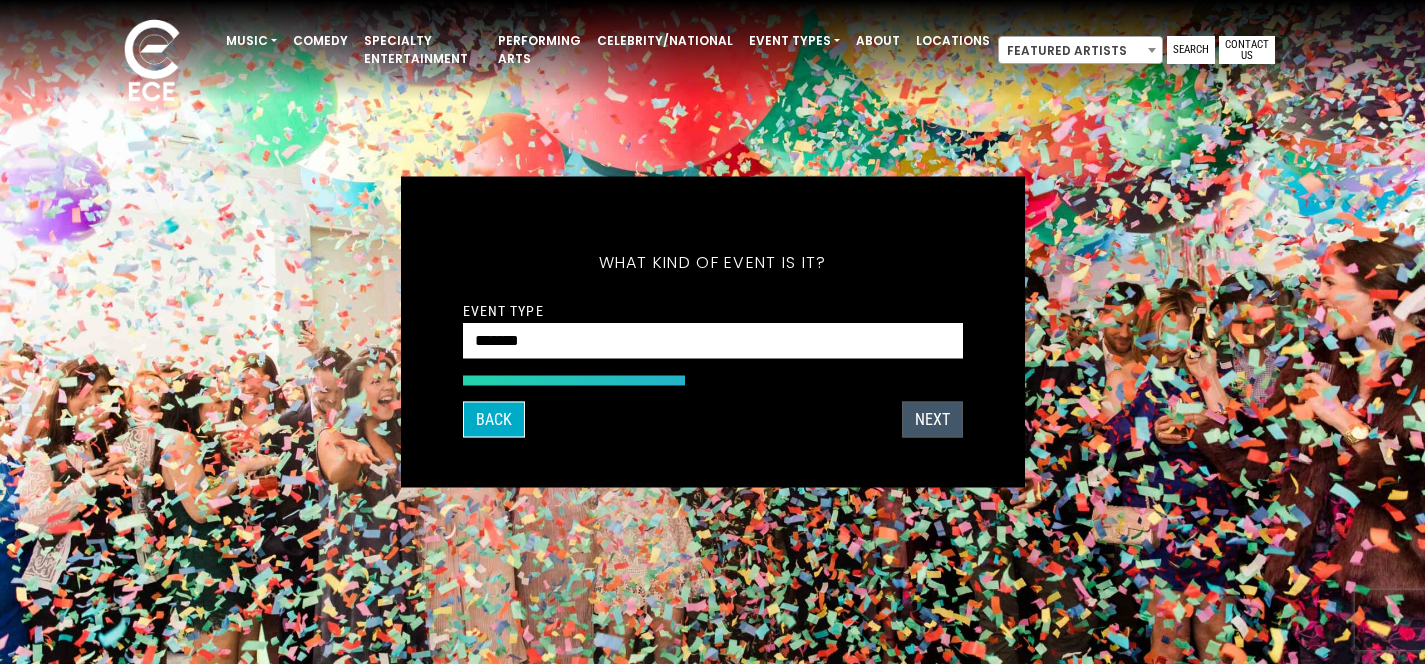 click on "Next" at bounding box center (932, 420) 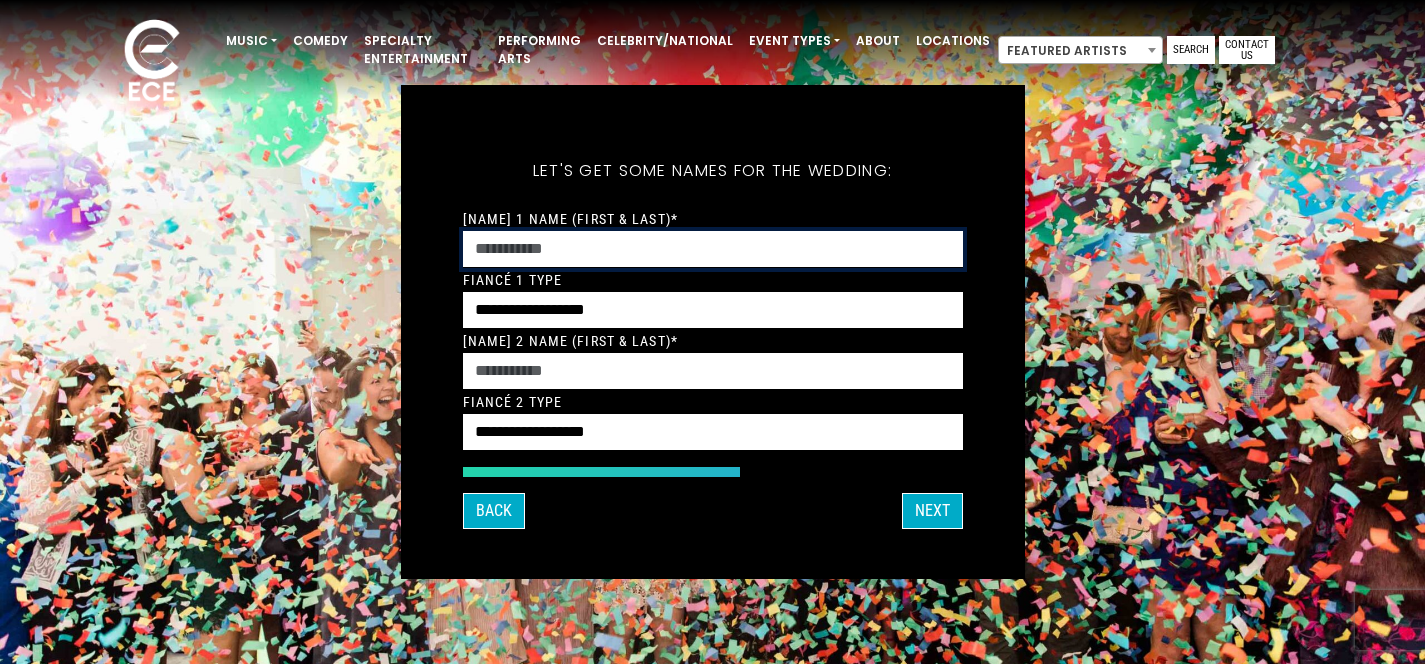 click on "[NAME] 1 Name (First & Last)*" at bounding box center [713, 249] 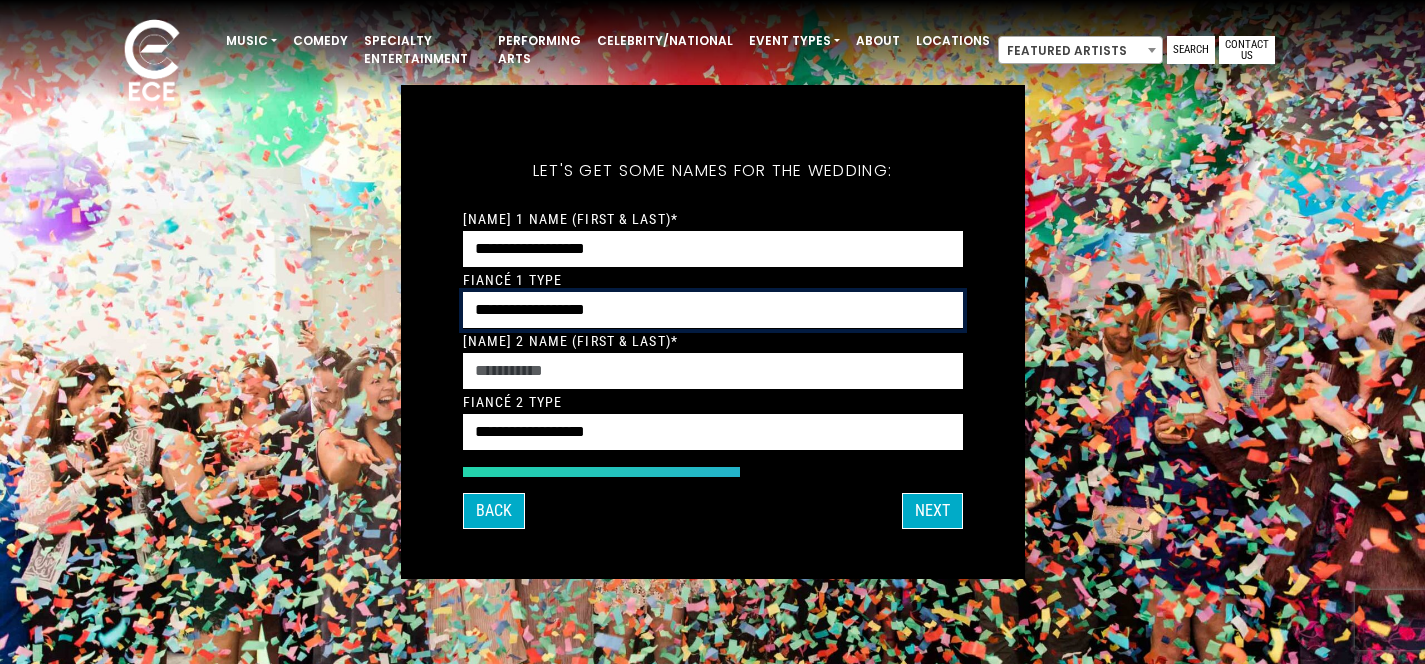 click on "**********" at bounding box center [713, 310] 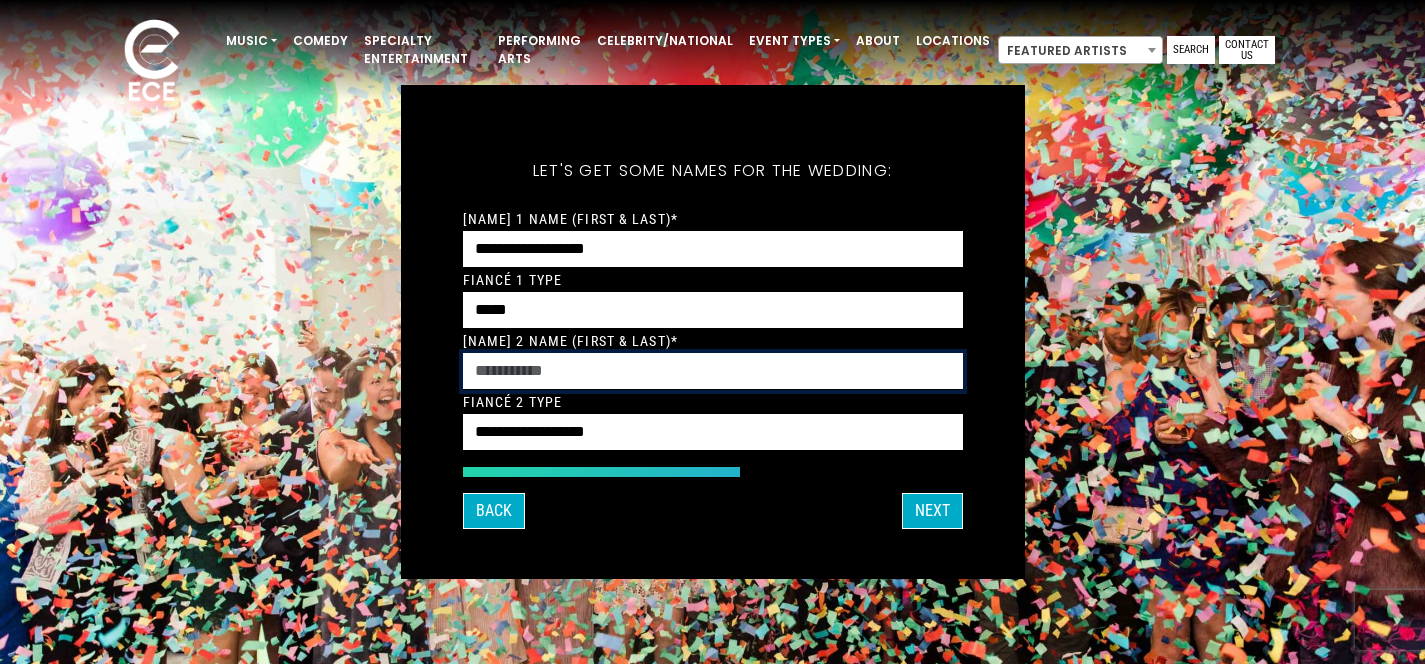 click on "[NAME] 2 Name (First & Last)*" at bounding box center [713, 371] 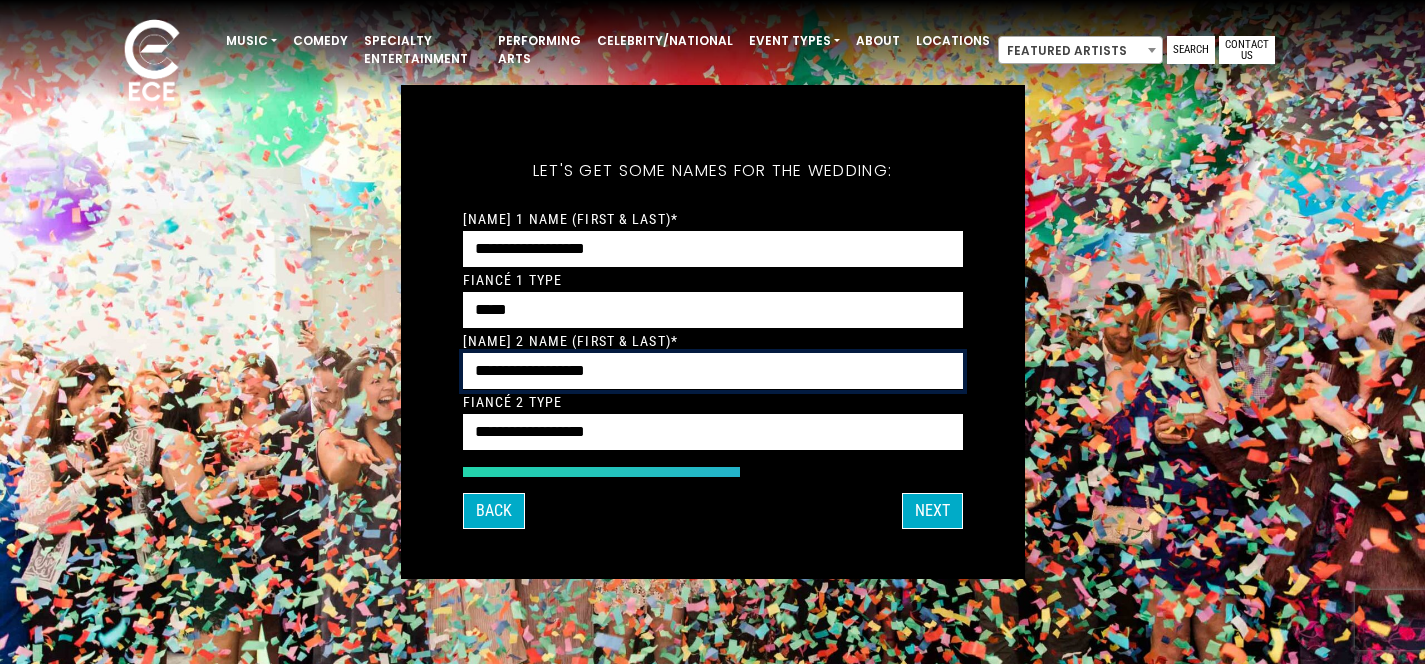 click on "**********" at bounding box center [713, 371] 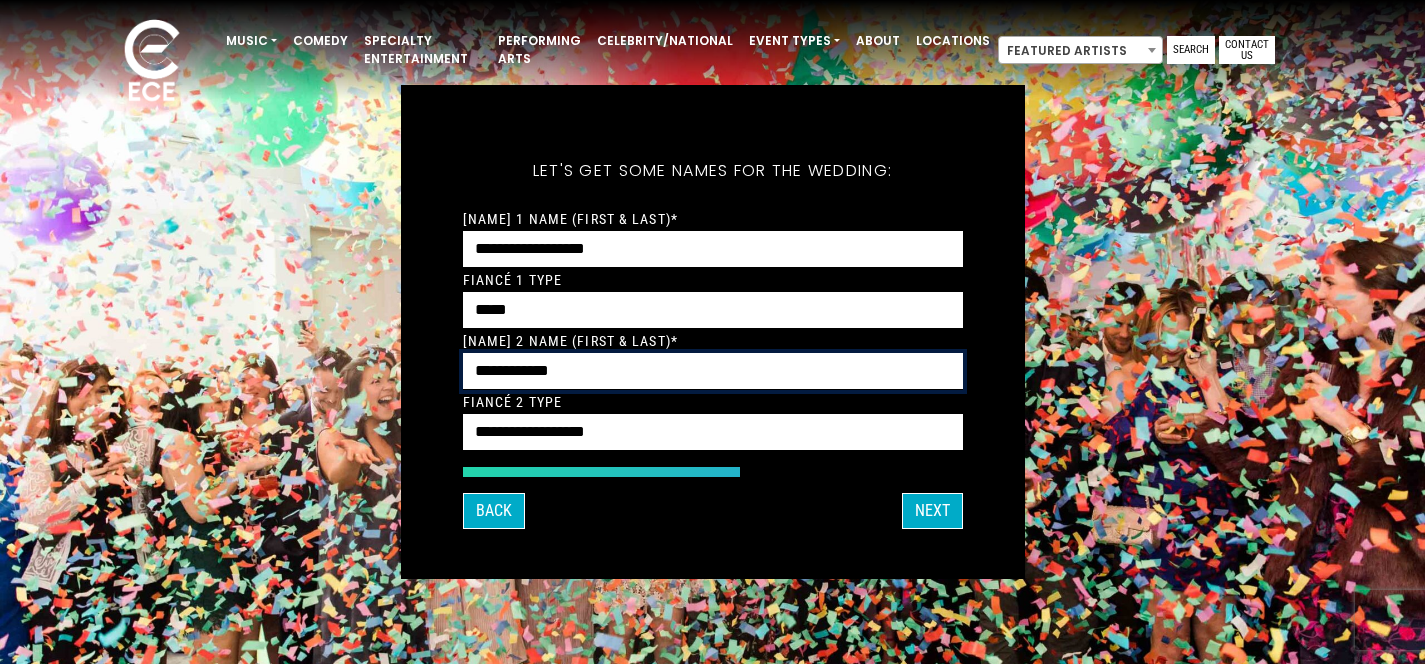 type on "**********" 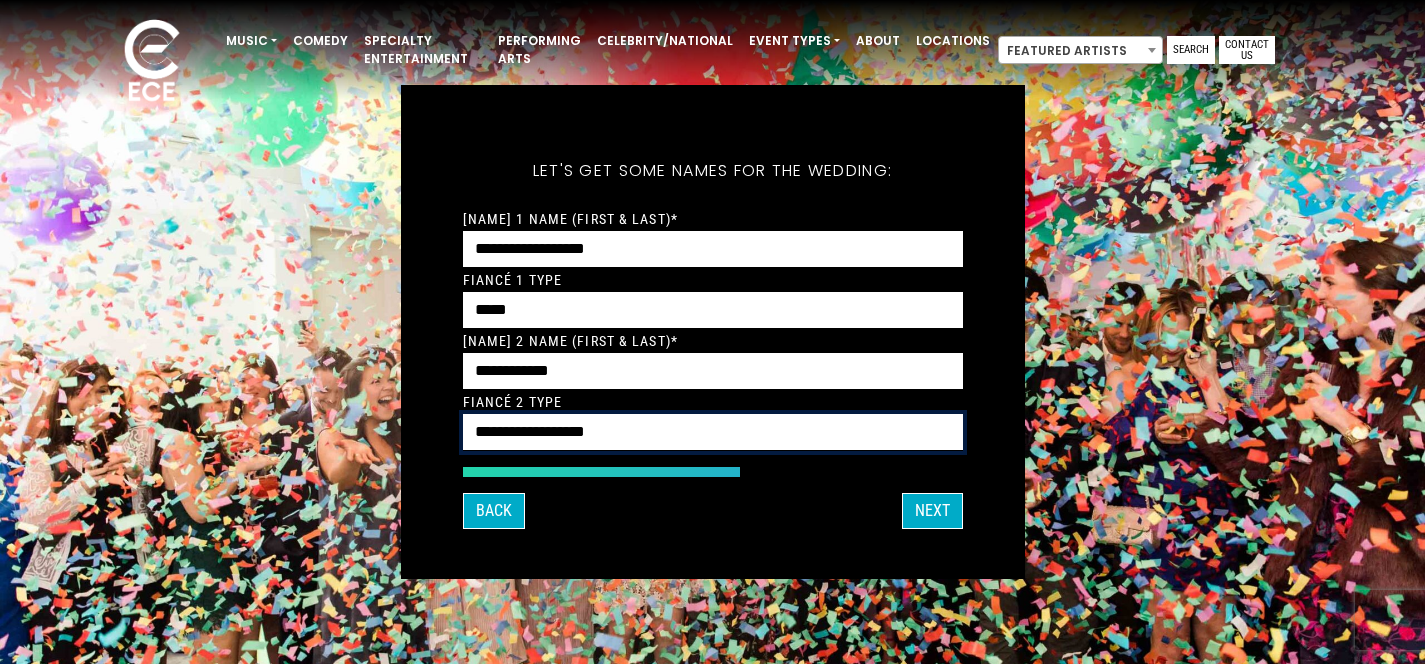 click on "**********" at bounding box center (713, 432) 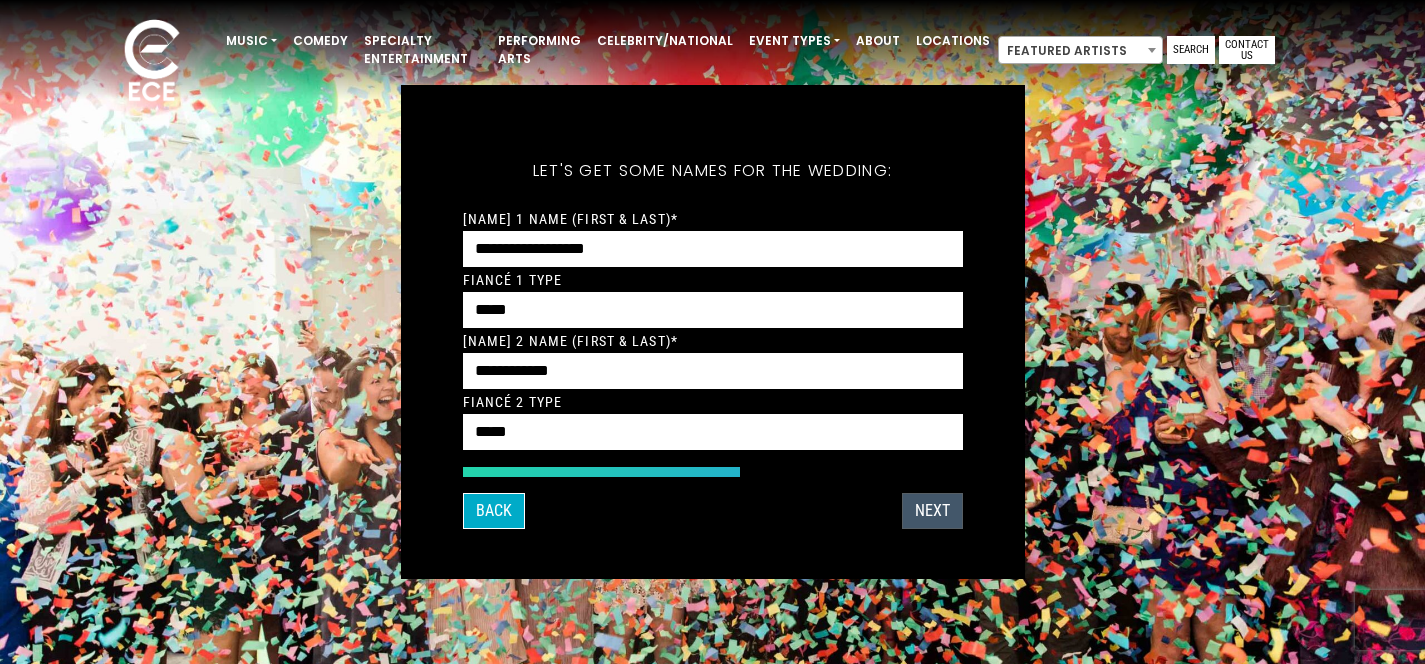 click on "Next" at bounding box center (932, 511) 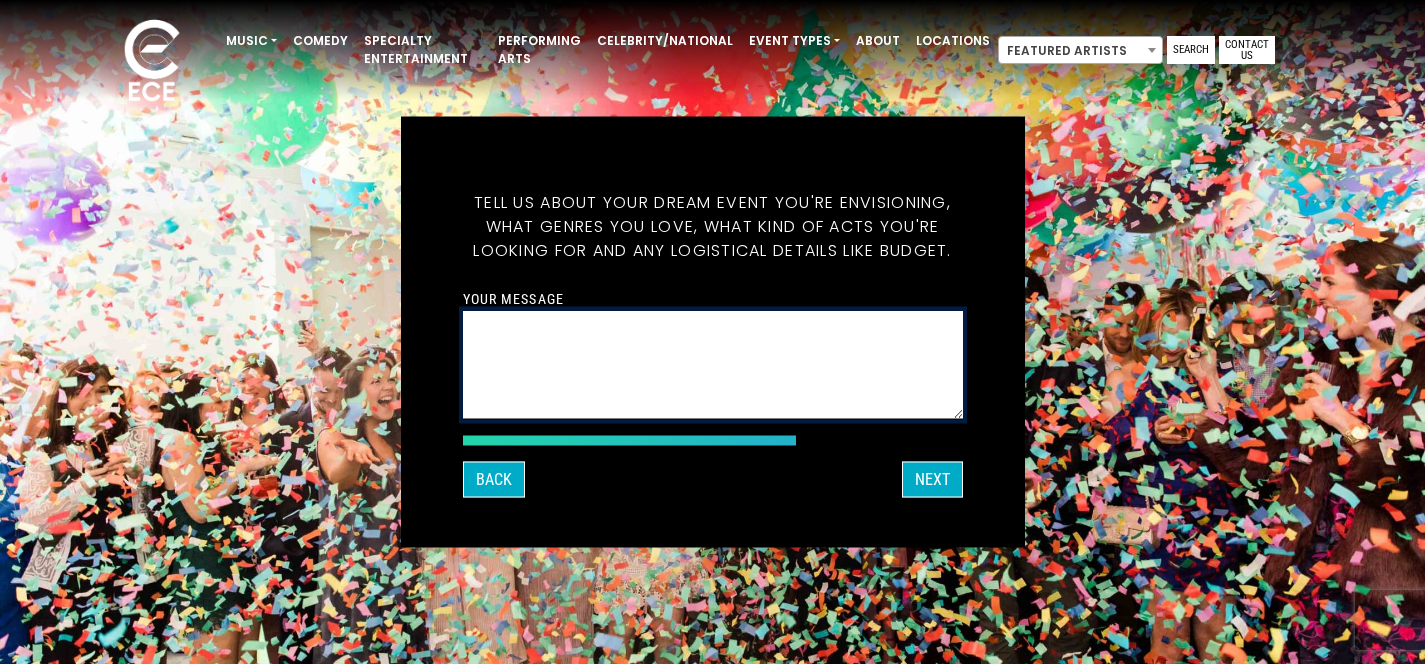 click on "Your message" at bounding box center [713, 365] 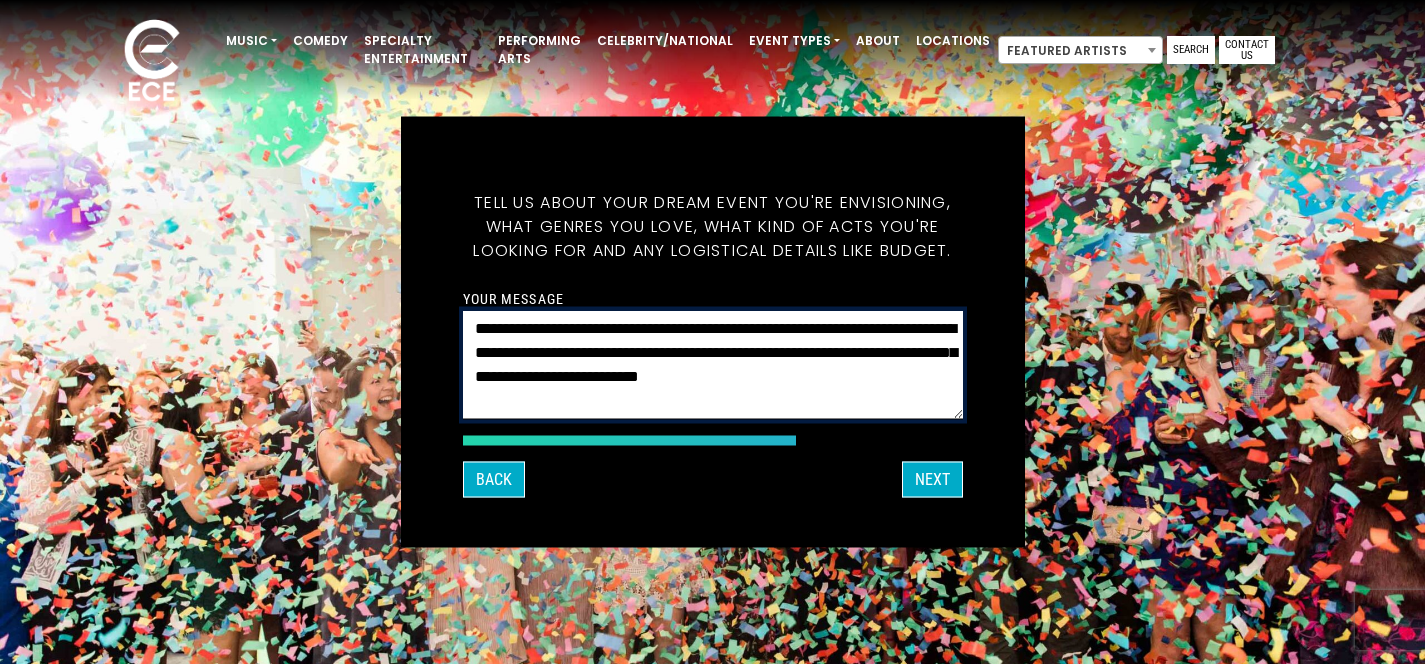 click on "**********" at bounding box center [713, 365] 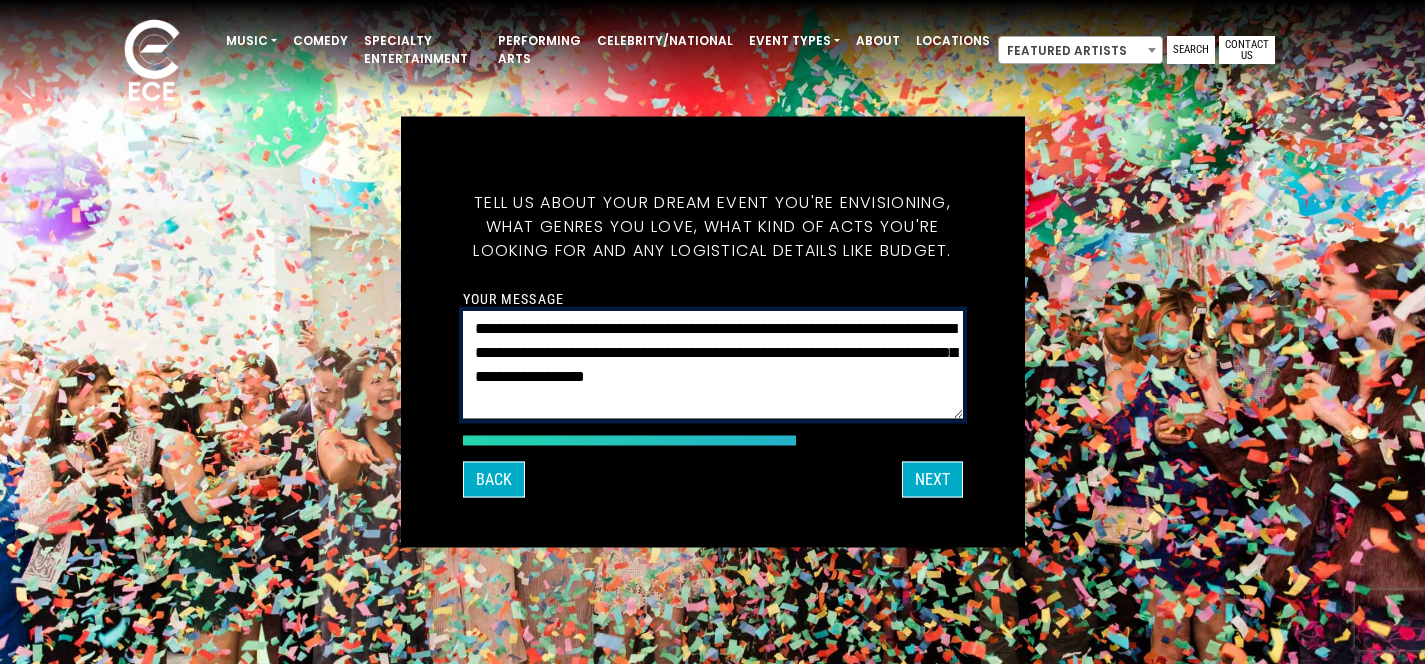 click on "**********" at bounding box center (713, 365) 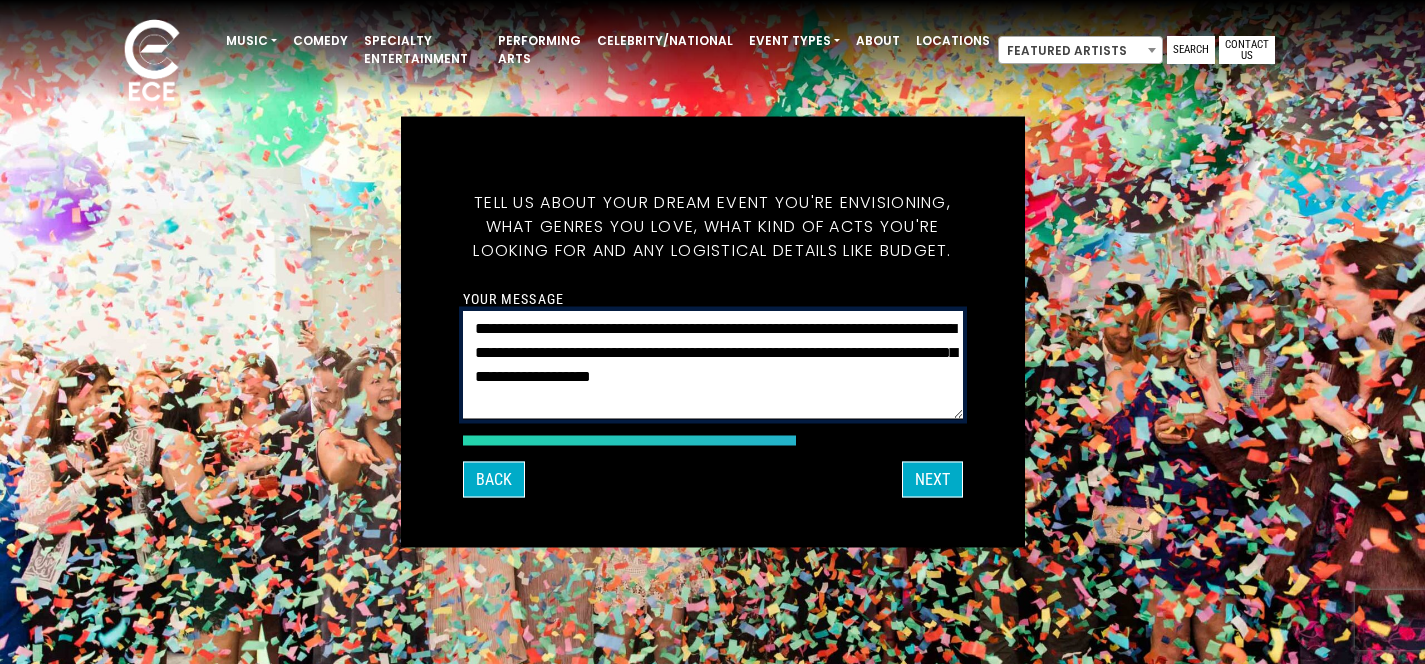 type on "**********" 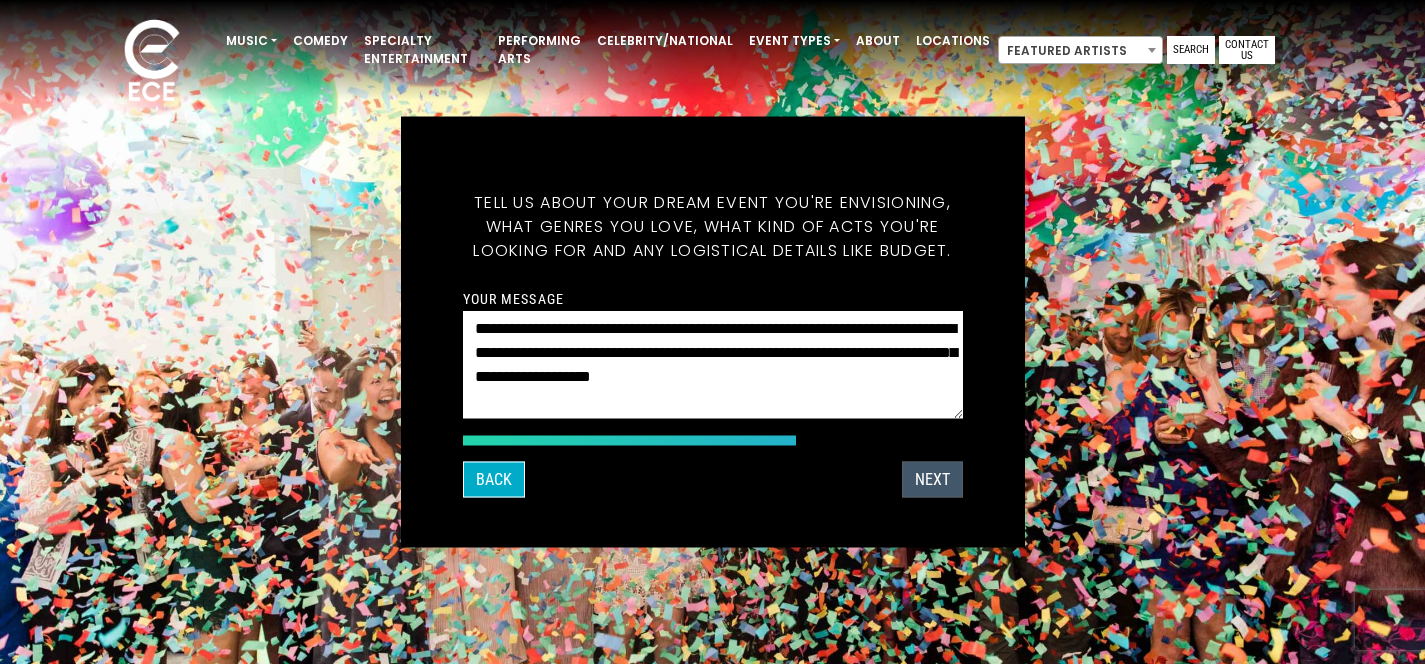click on "Next" at bounding box center (932, 480) 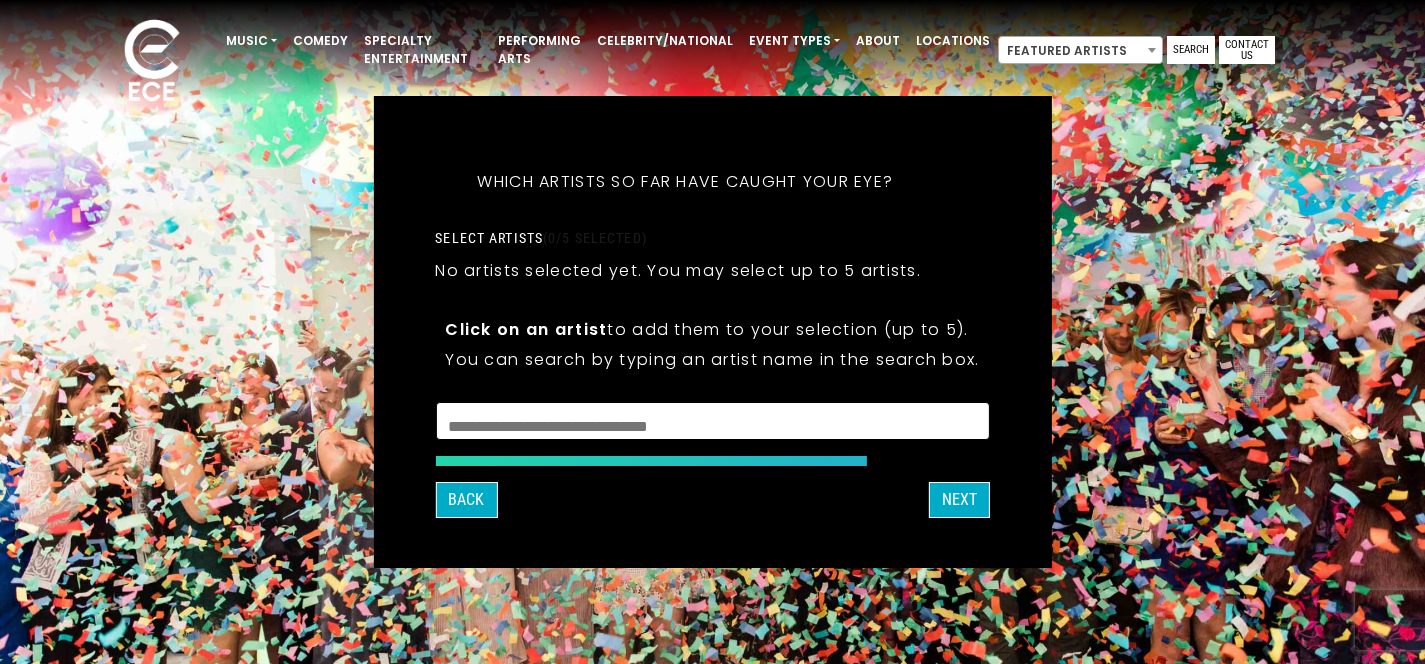 scroll, scrollTop: 3, scrollLeft: 0, axis: vertical 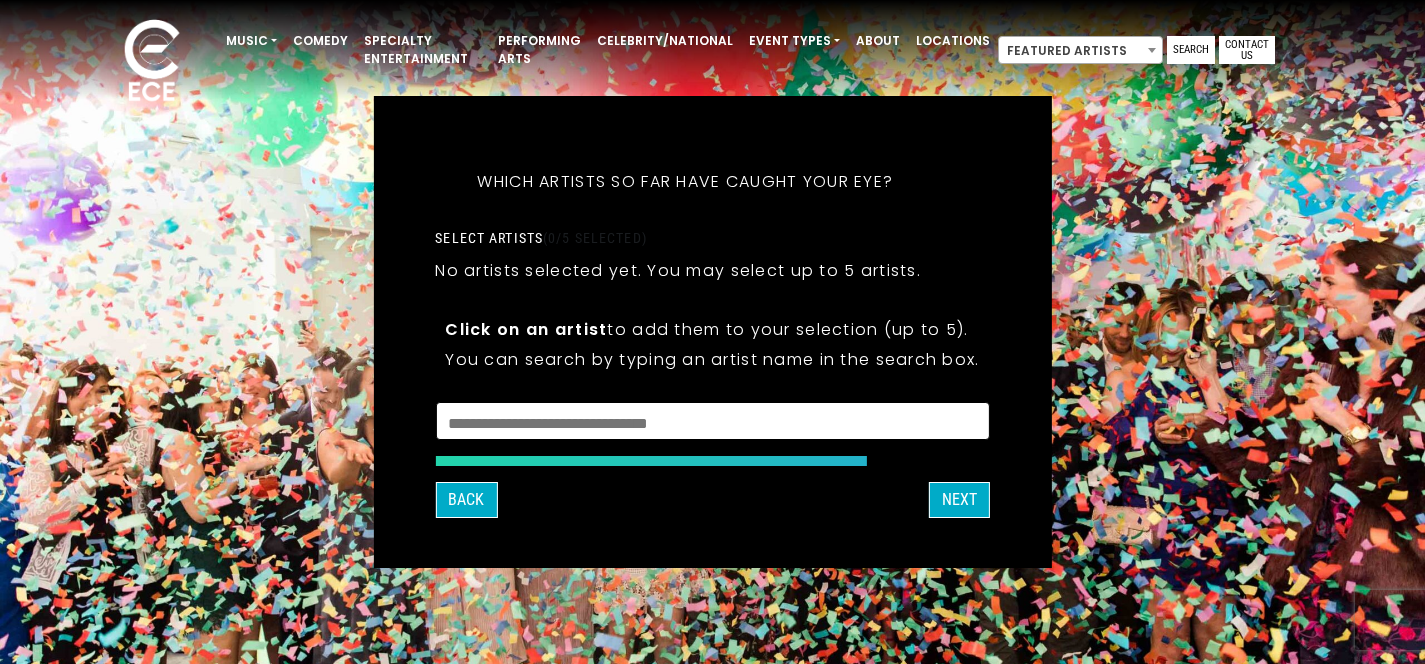 click at bounding box center [712, 421] 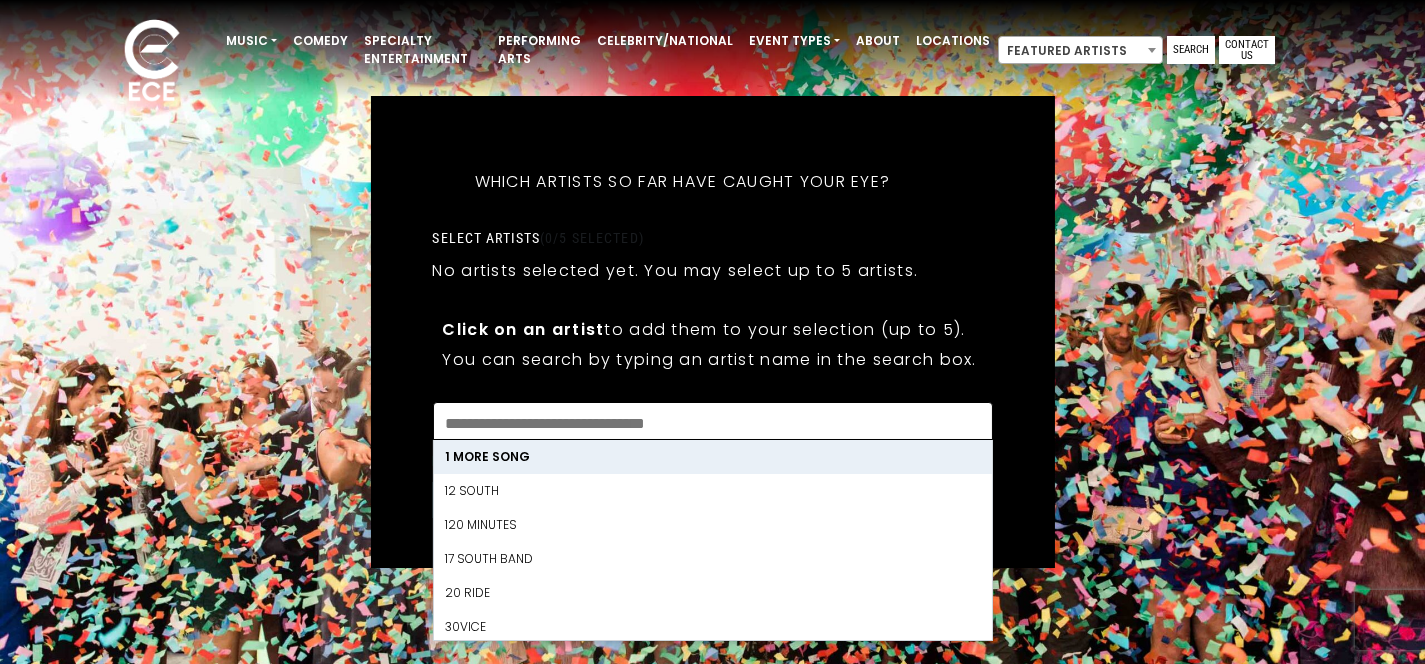 click at bounding box center (712, 421) 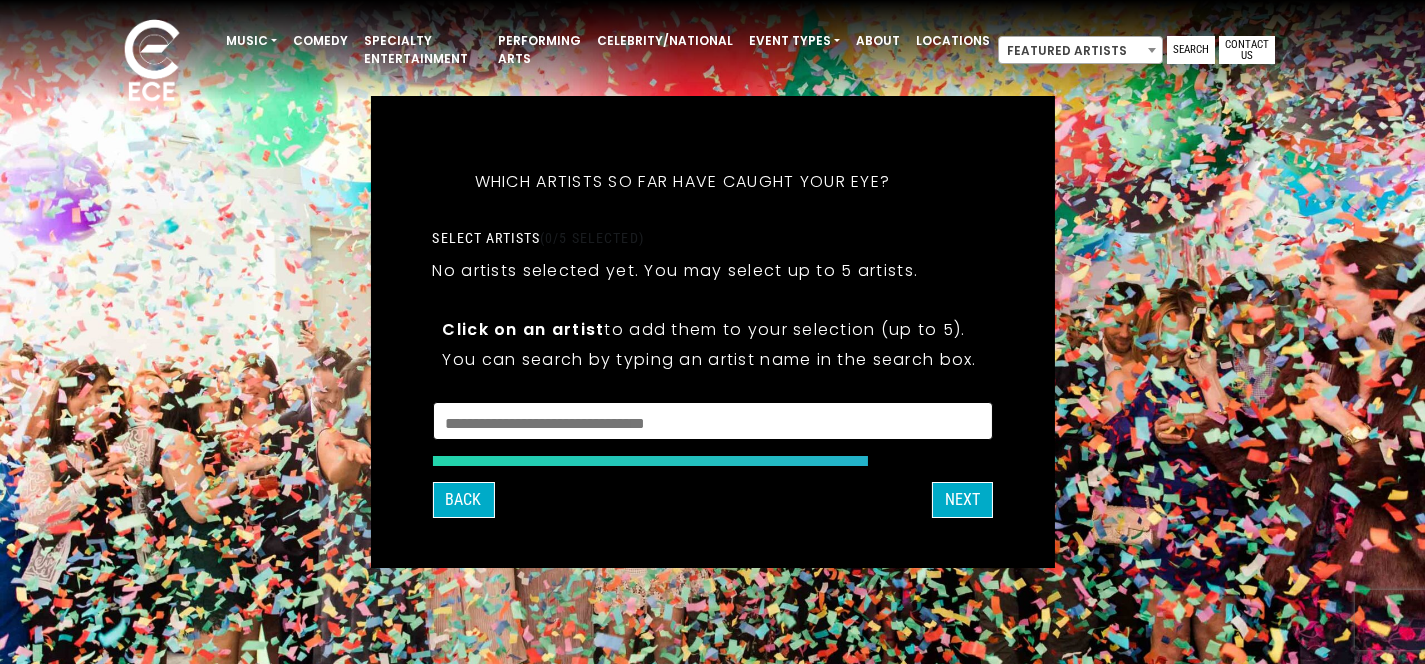 click at bounding box center [712, 424] 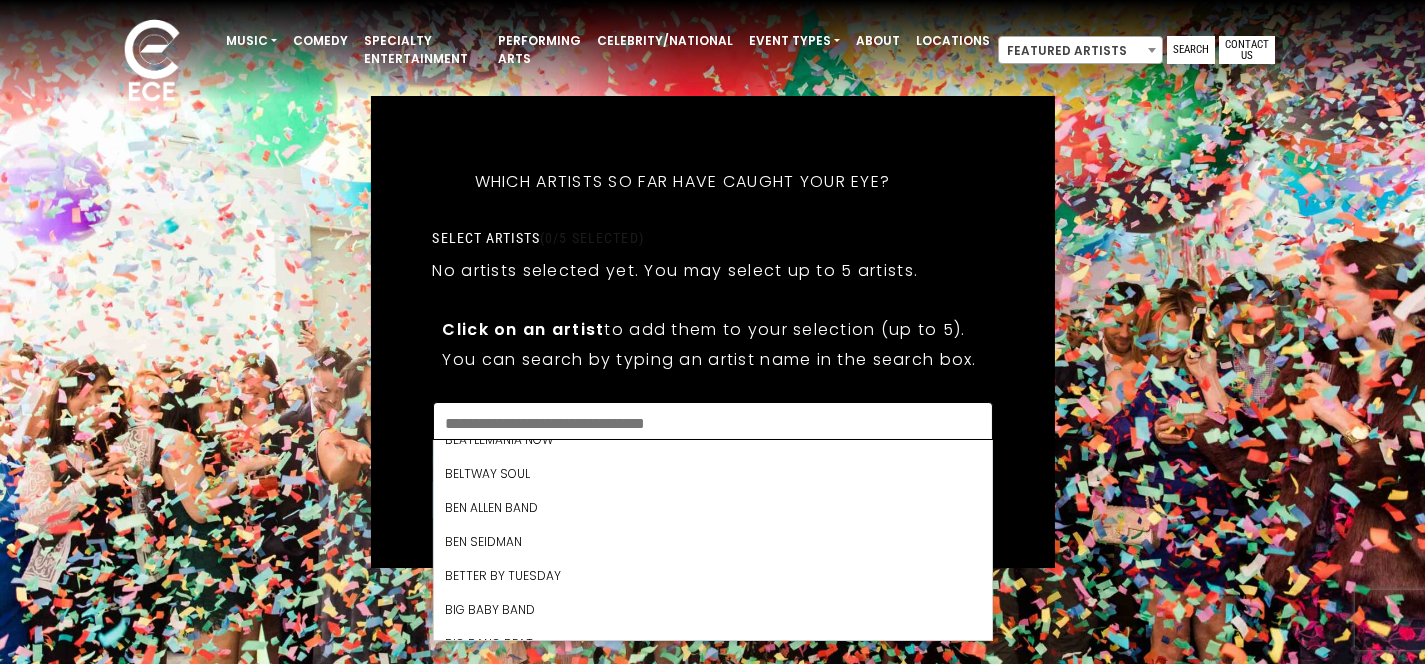scroll, scrollTop: 2663, scrollLeft: 0, axis: vertical 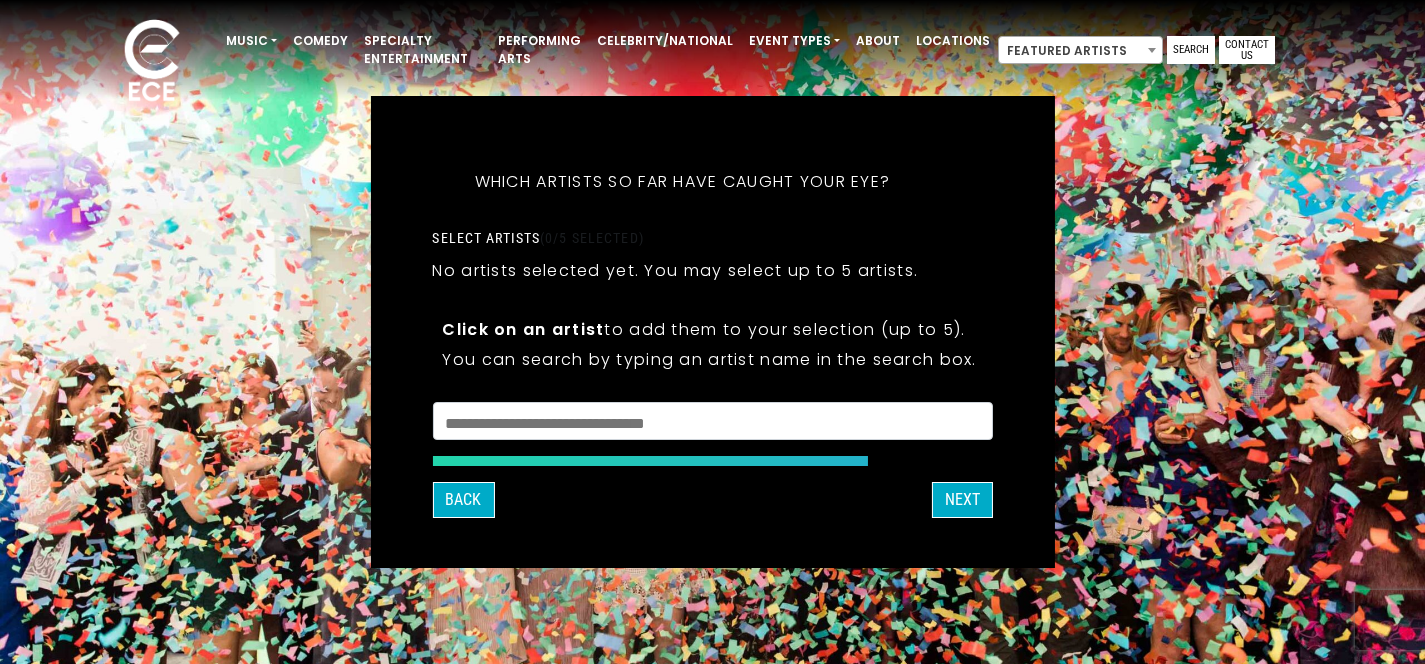 click on "No artists selected yet. You may select up to 5 artists." at bounding box center [712, 278] 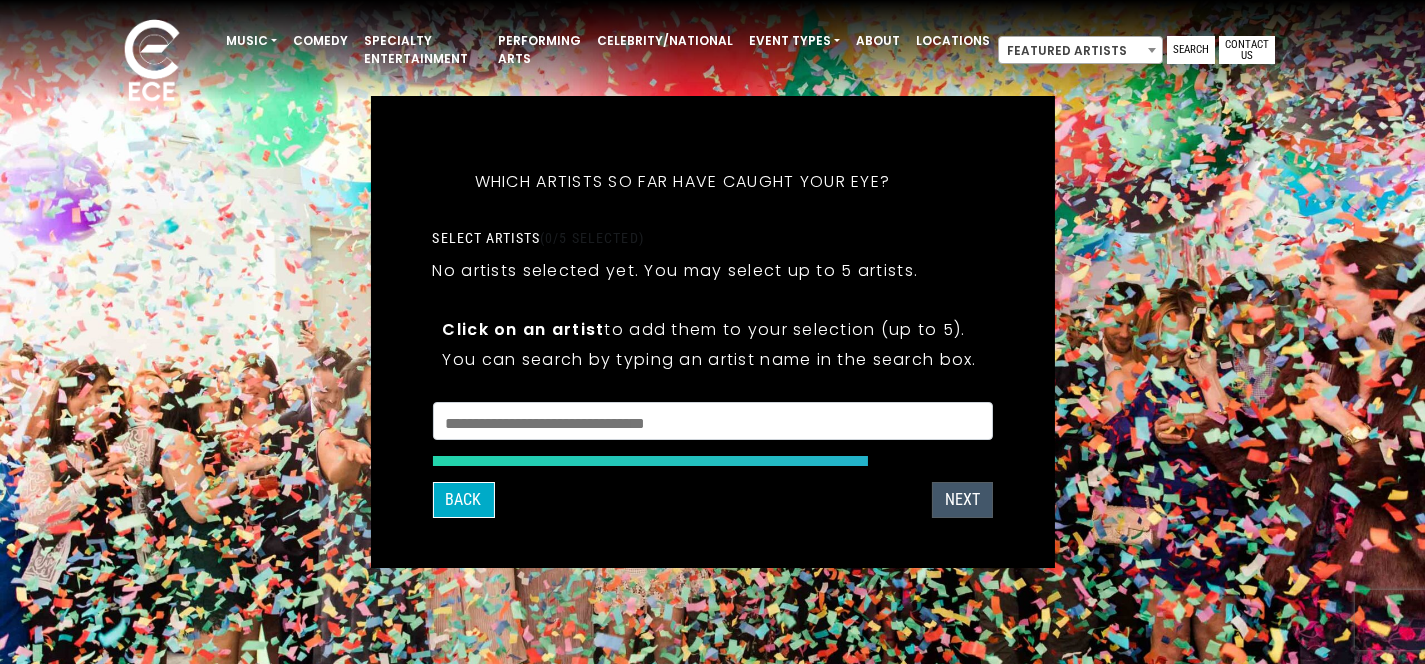 click on "Next" at bounding box center (962, 500) 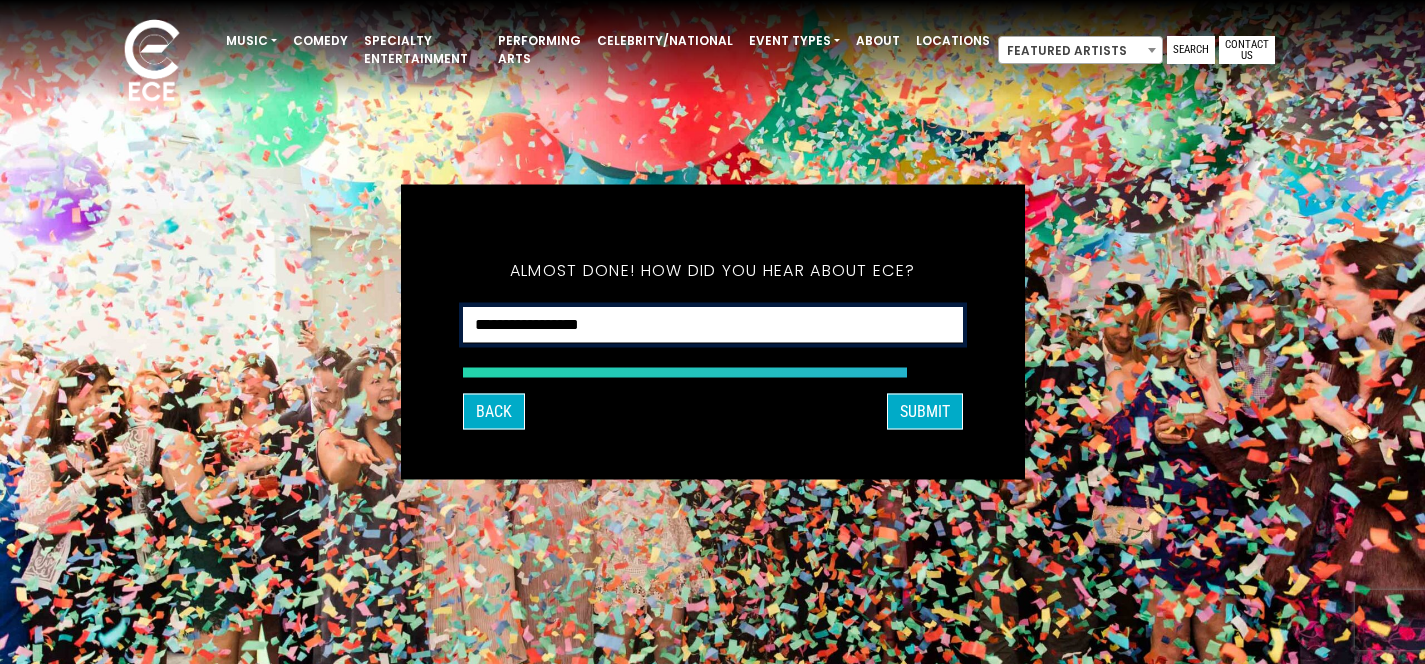 click on "**********" at bounding box center (713, 325) 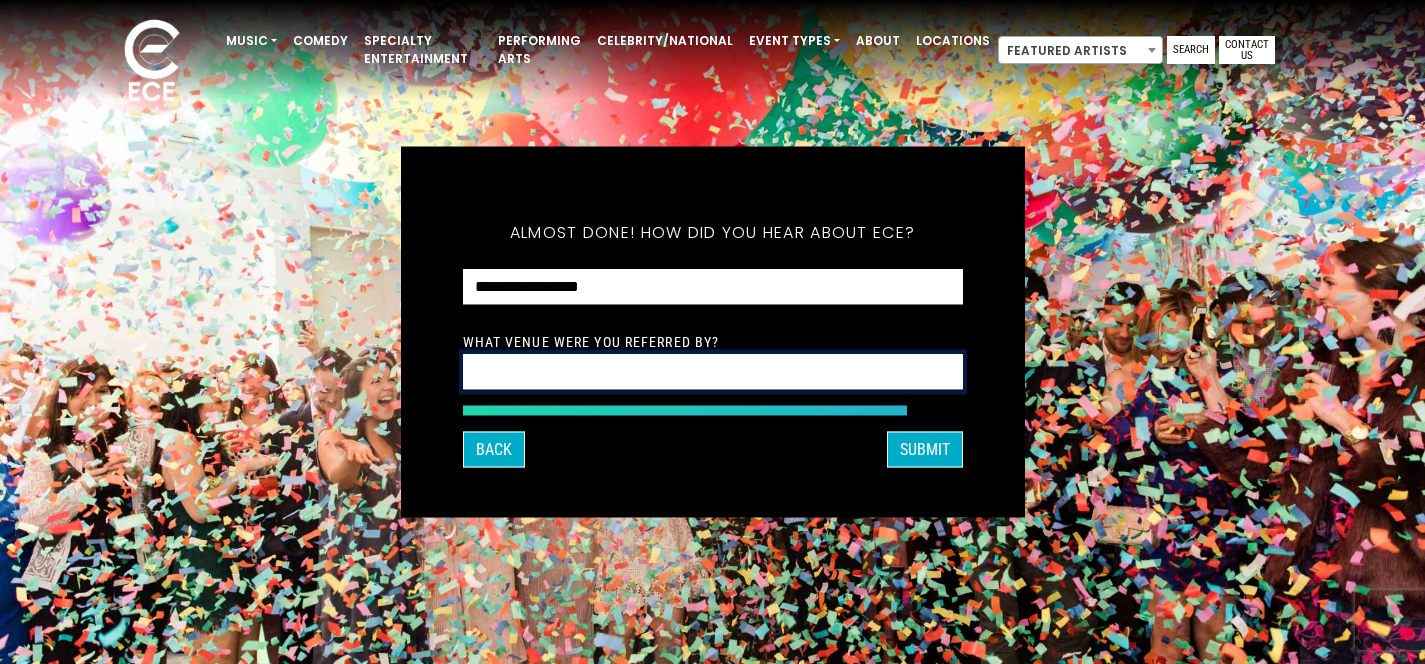click at bounding box center (713, 372) 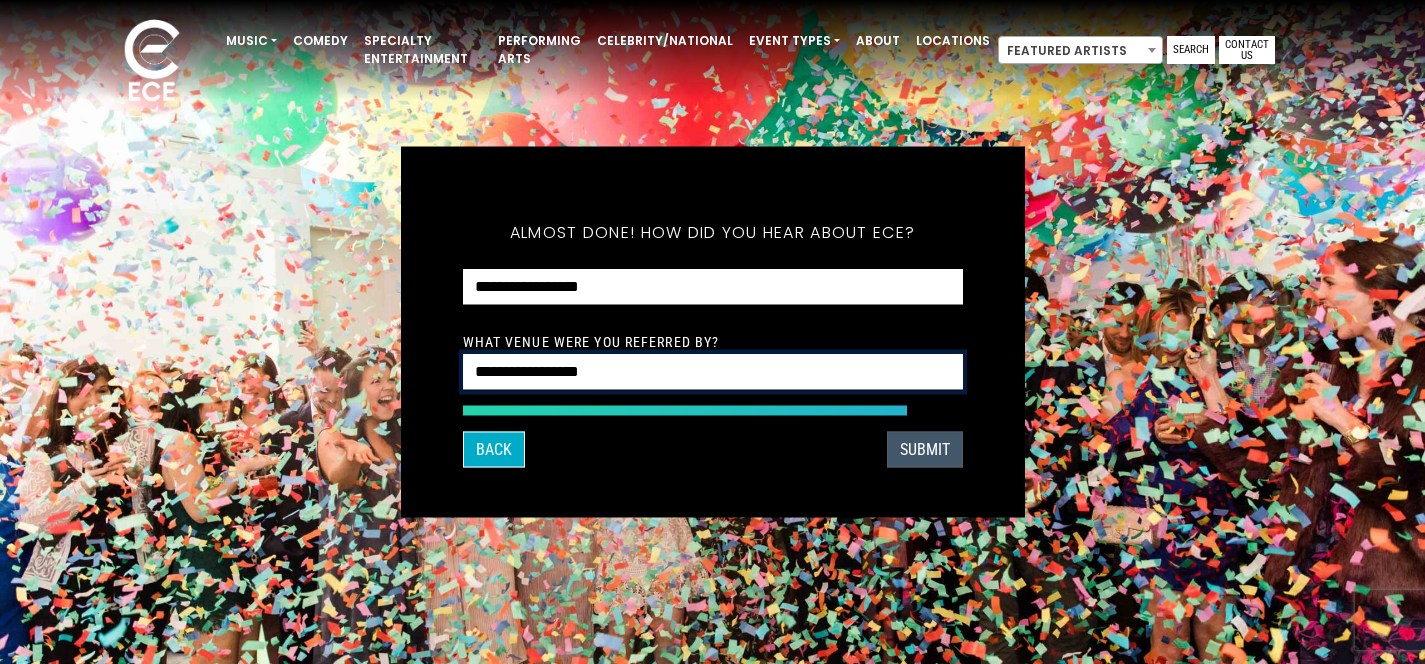 type on "**********" 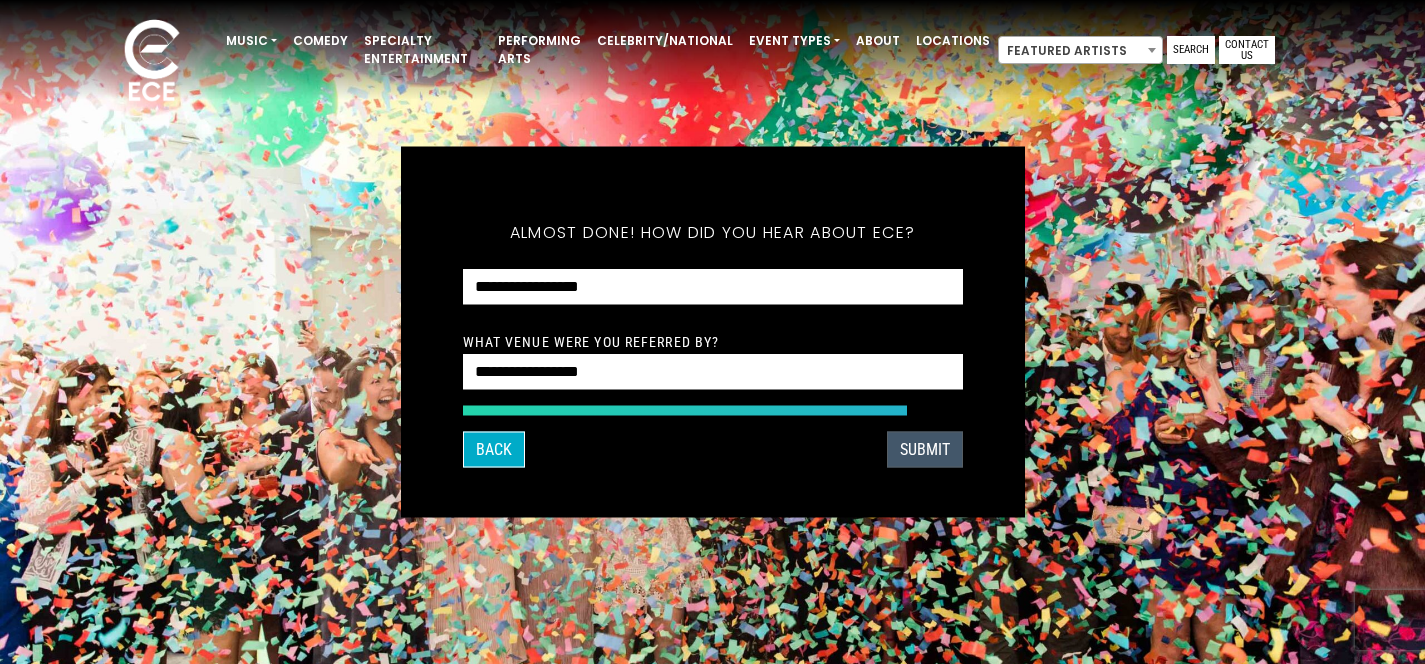 click on "SUBMIT" at bounding box center (925, 450) 